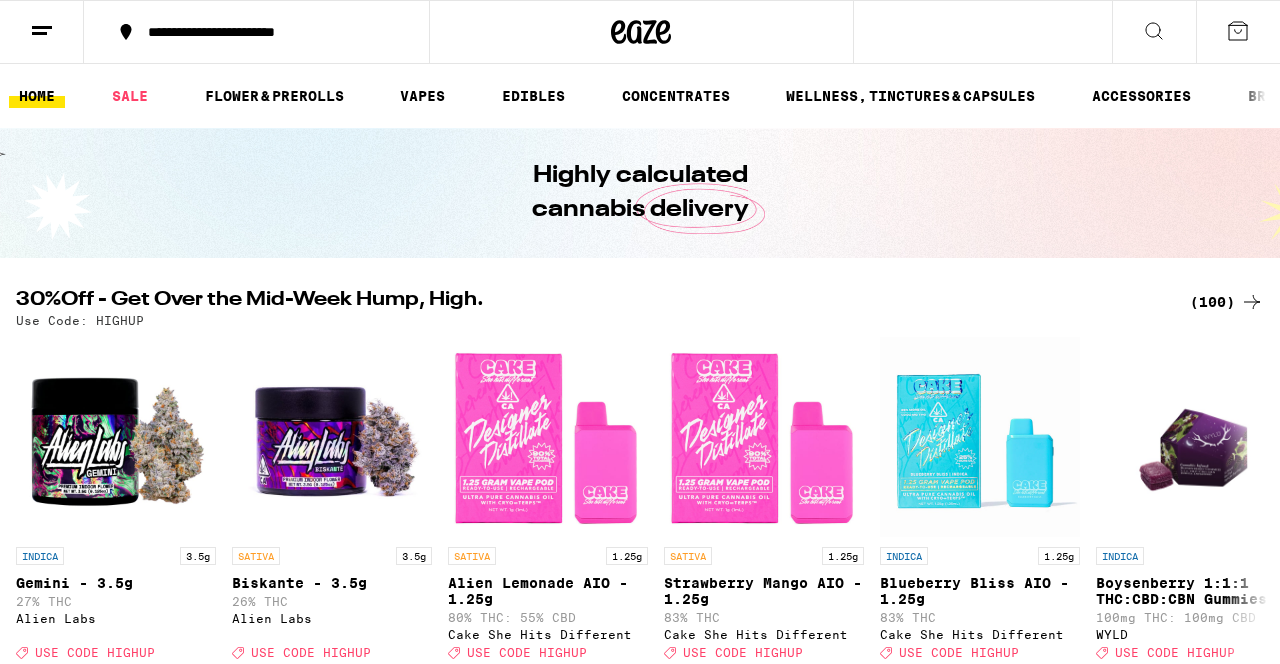 scroll, scrollTop: 0, scrollLeft: 0, axis: both 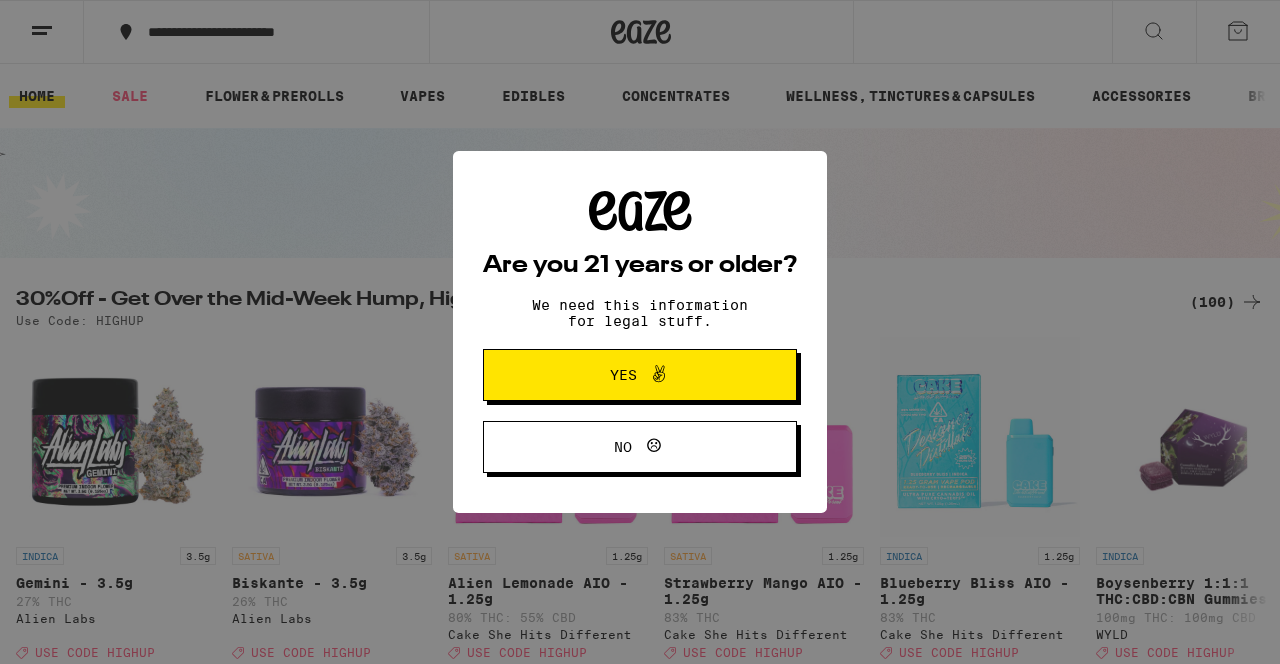click on "Yes" at bounding box center (640, 375) 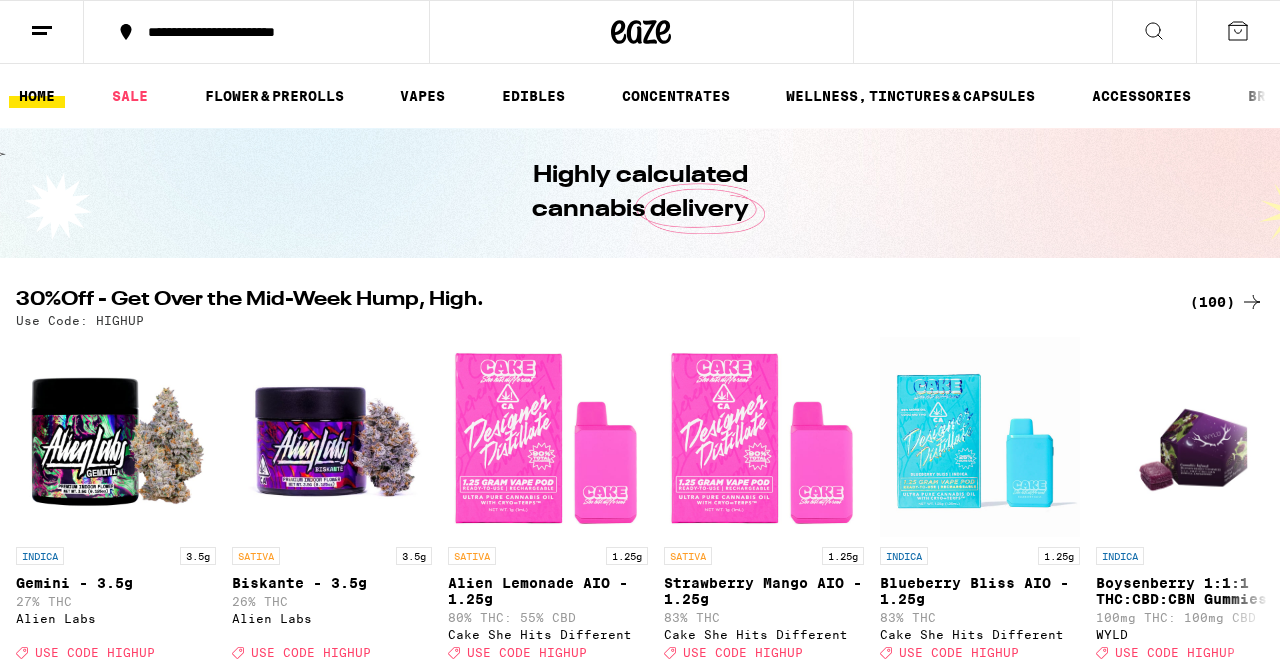 click 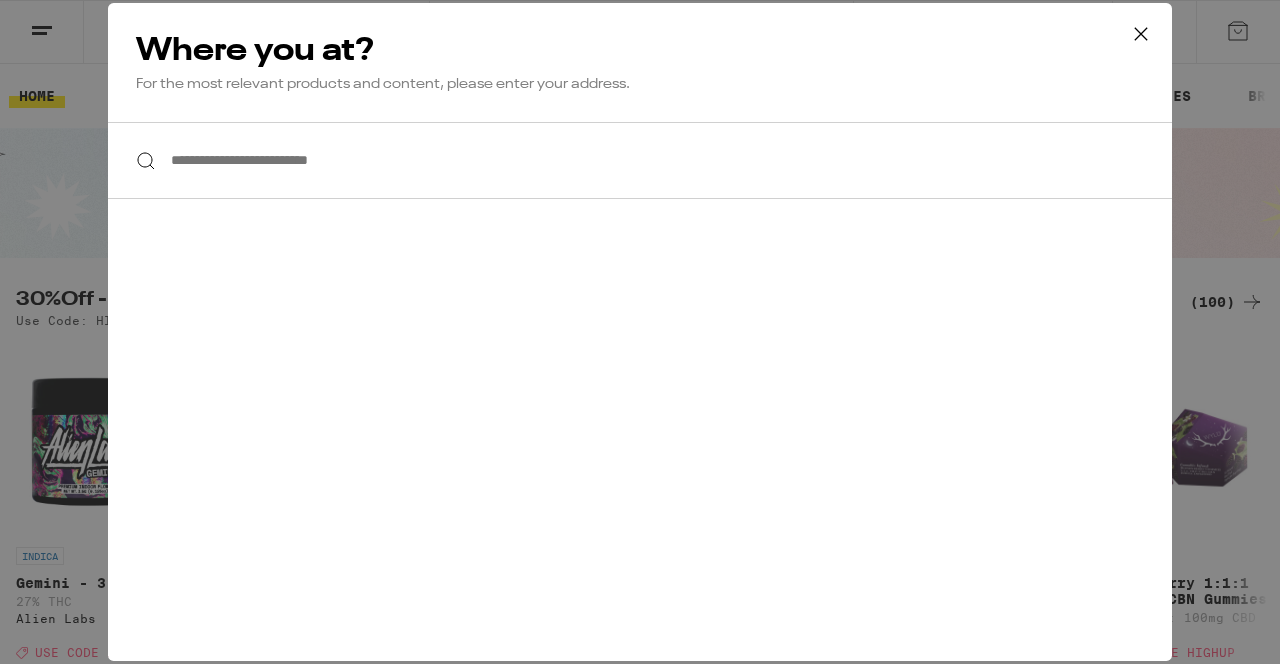 scroll, scrollTop: 0, scrollLeft: 0, axis: both 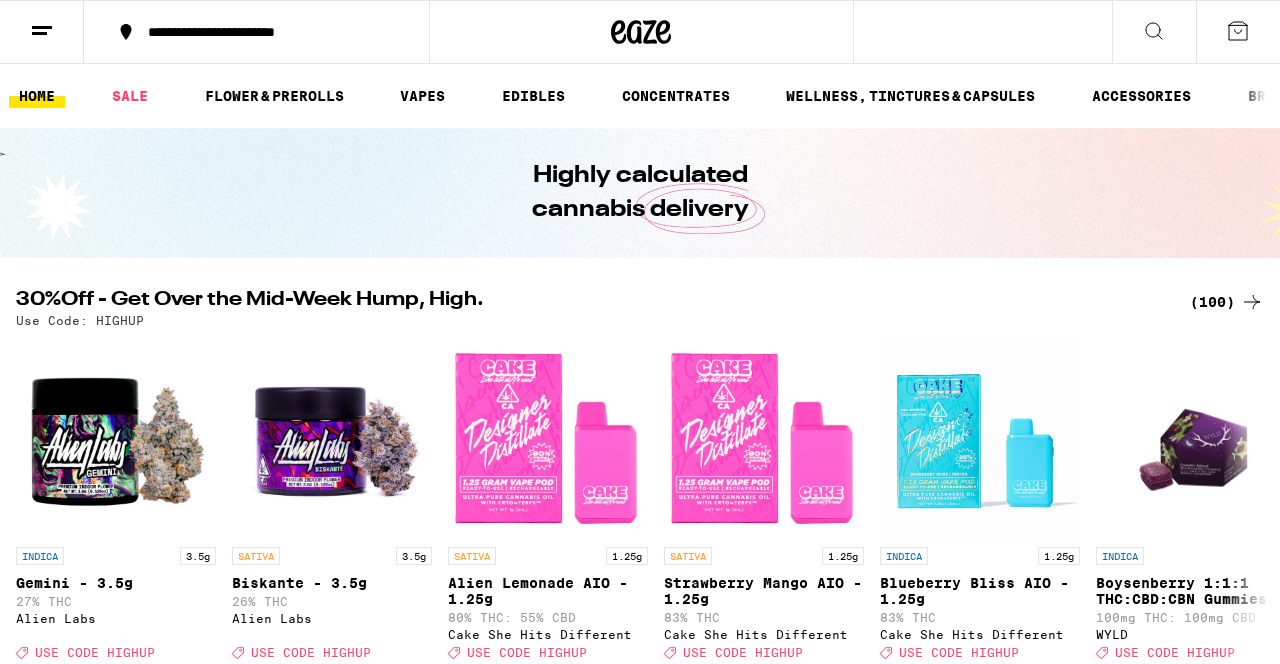 click at bounding box center [42, 32] 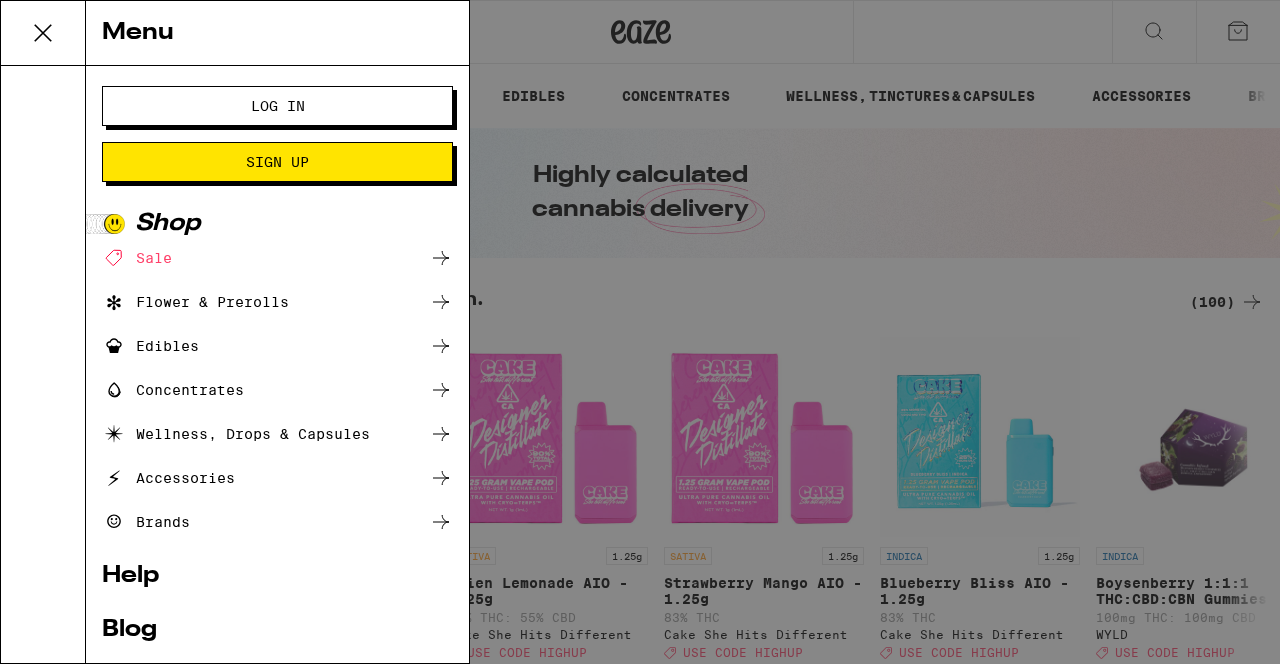 click on "Log In" at bounding box center (277, 106) 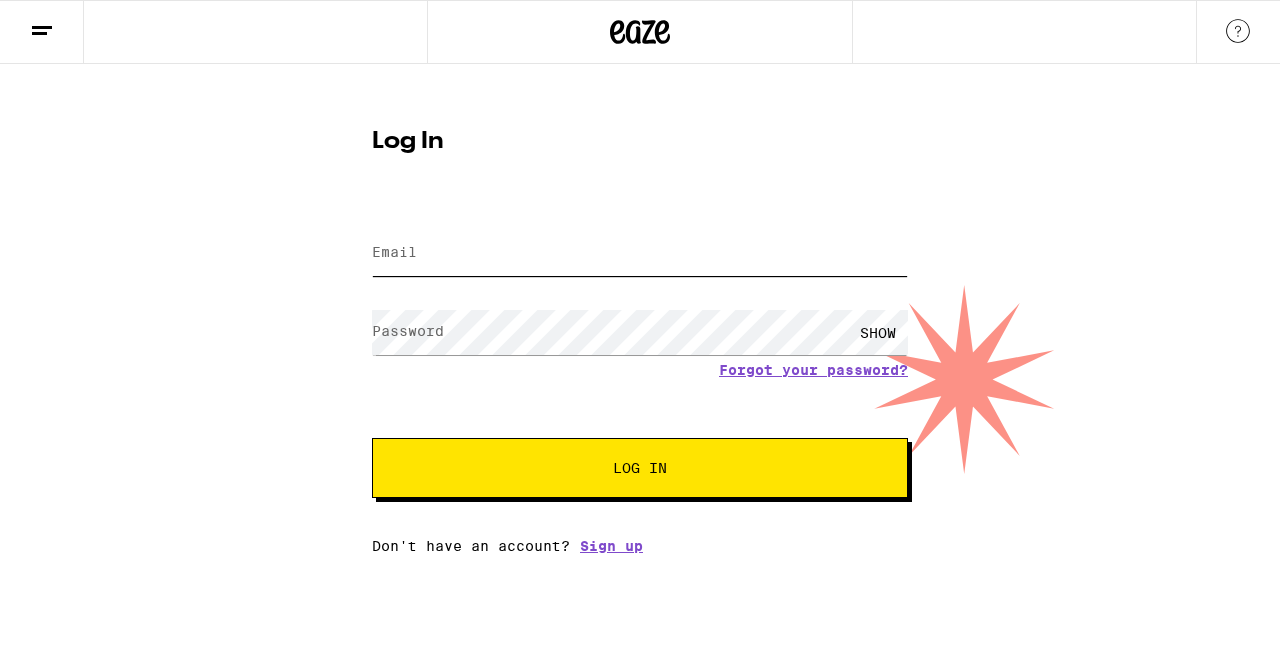 type on "[EMAIL]" 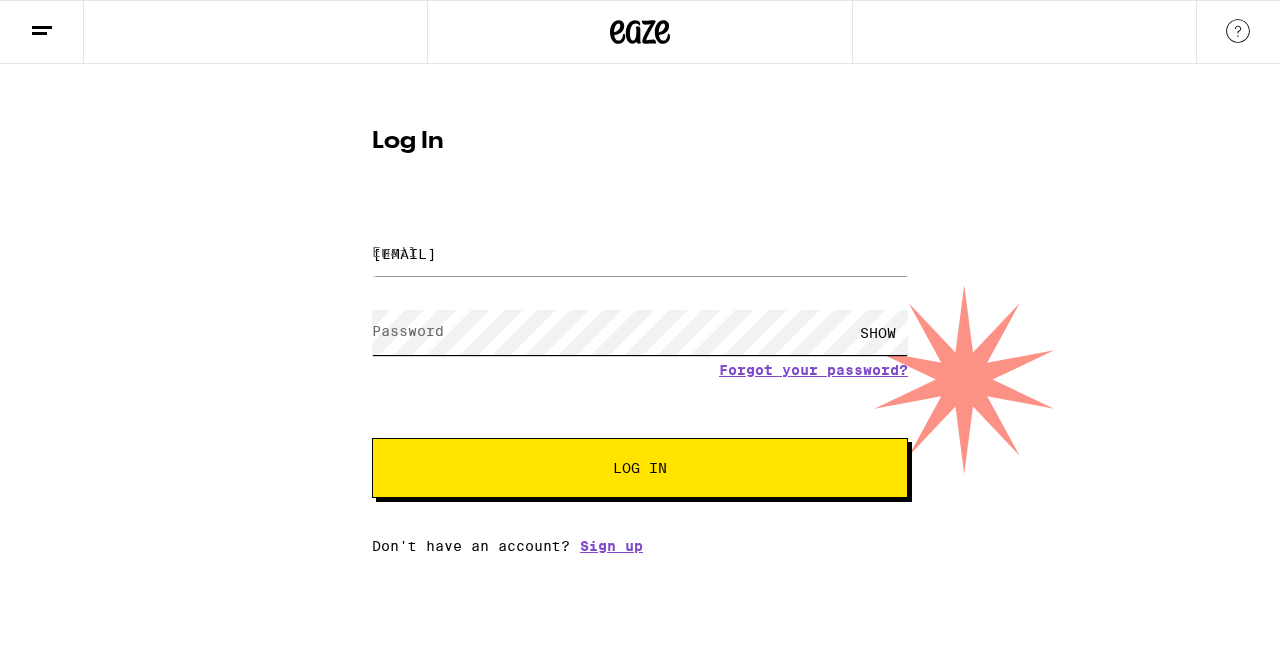 click on "Log In" at bounding box center [640, 468] 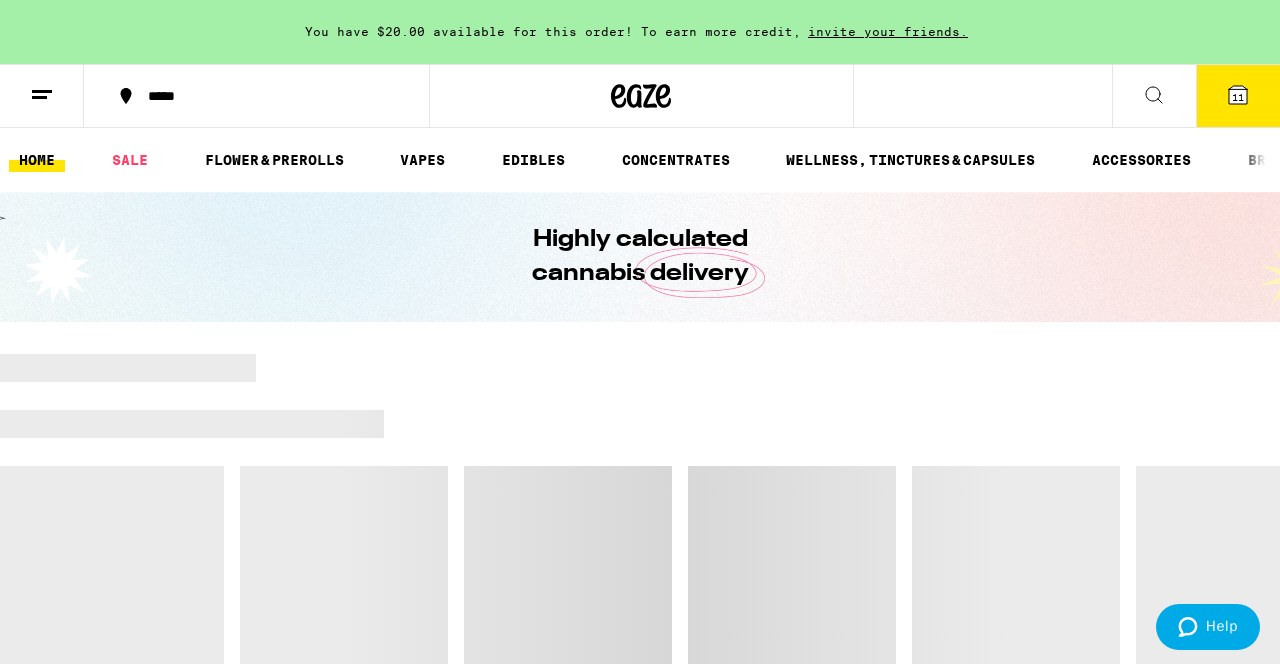 scroll, scrollTop: 0, scrollLeft: 0, axis: both 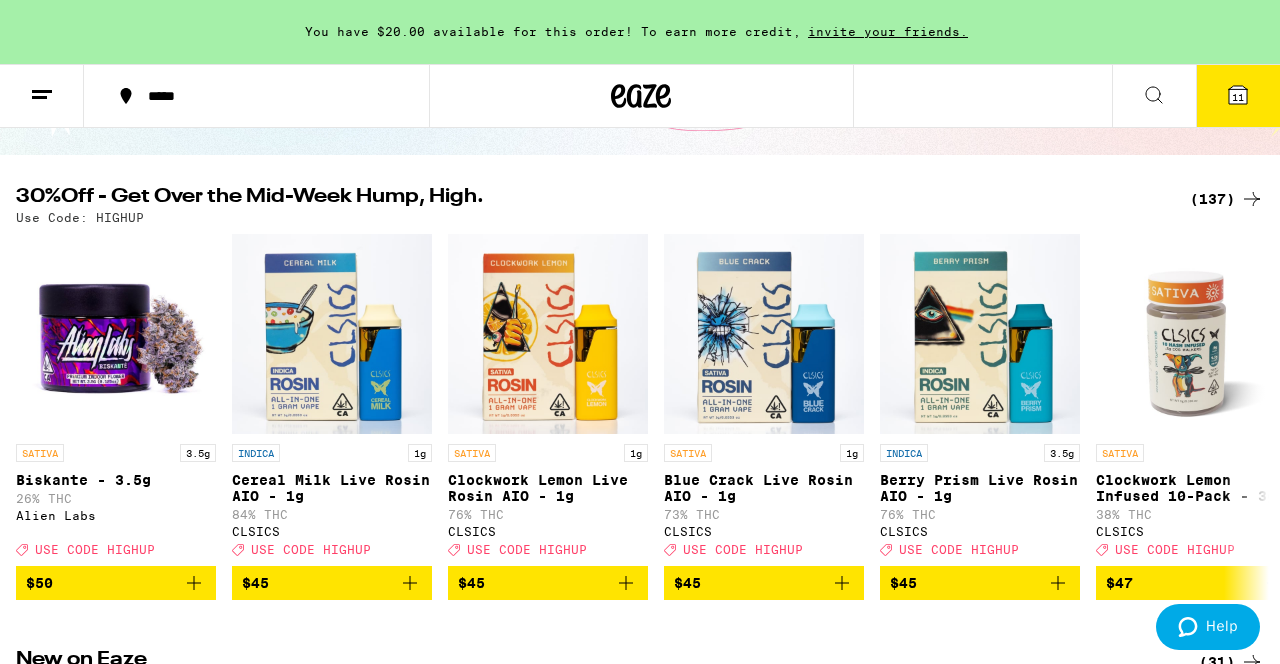 click on "(137)" at bounding box center (1227, 199) 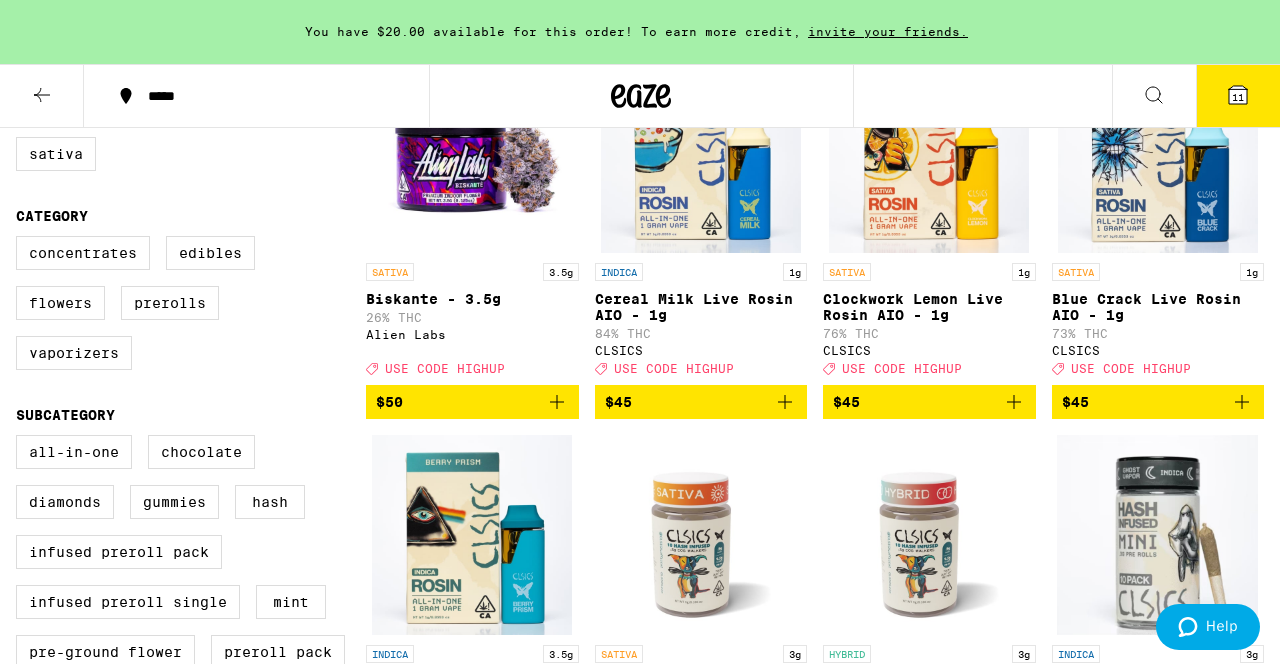 scroll, scrollTop: 330, scrollLeft: 0, axis: vertical 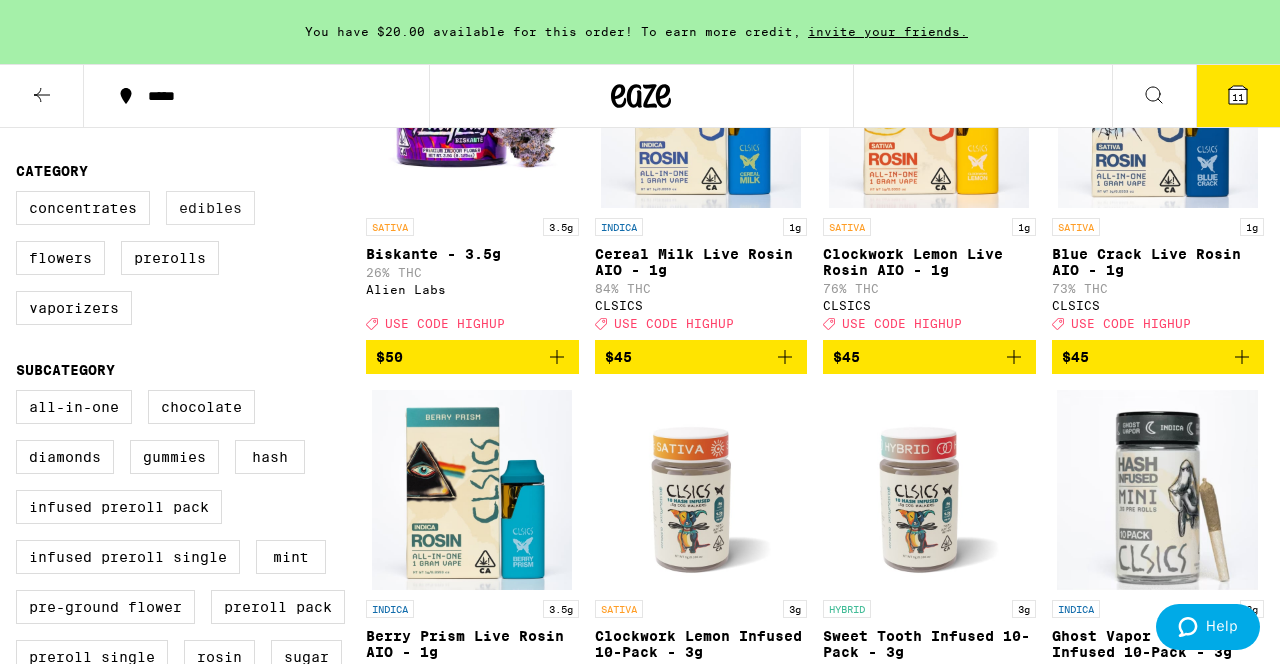 click on "Edibles" at bounding box center (210, 208) 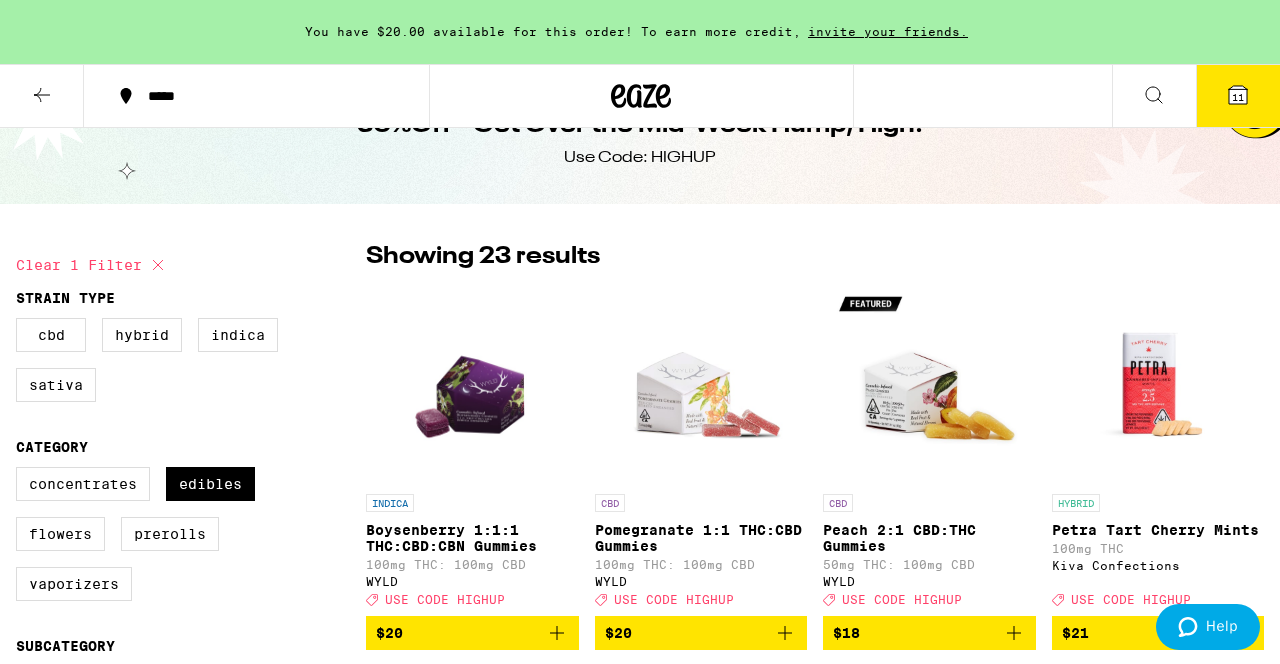 scroll, scrollTop: 163, scrollLeft: 0, axis: vertical 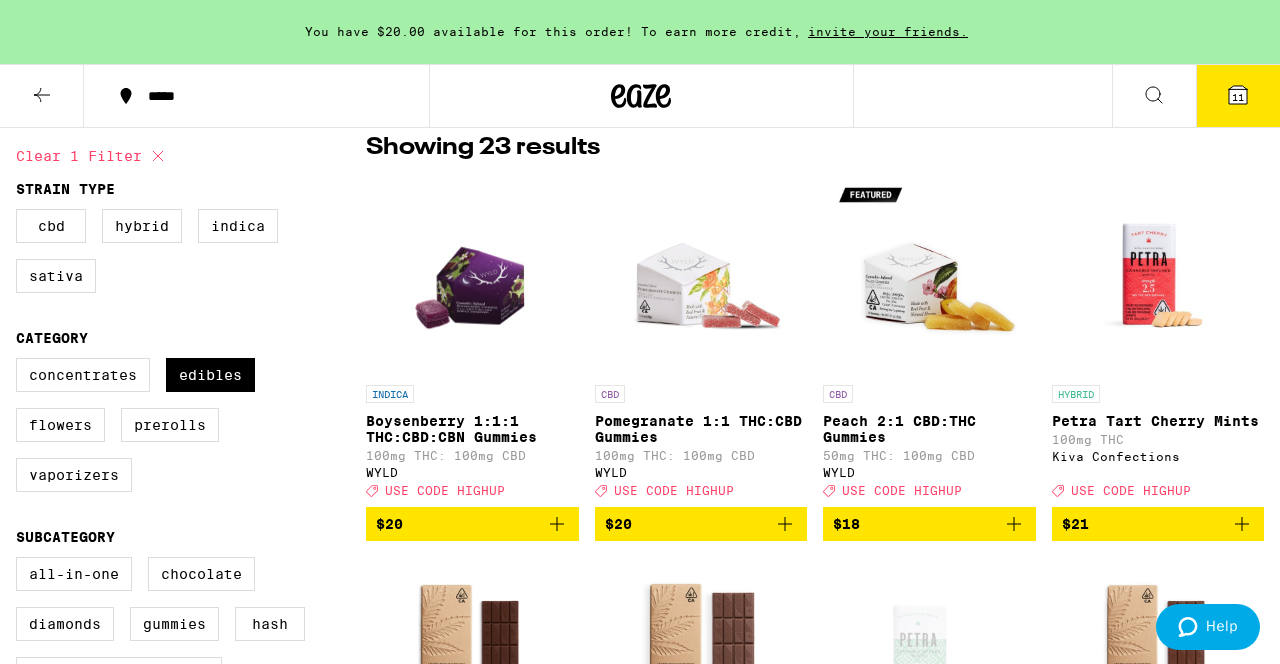 click 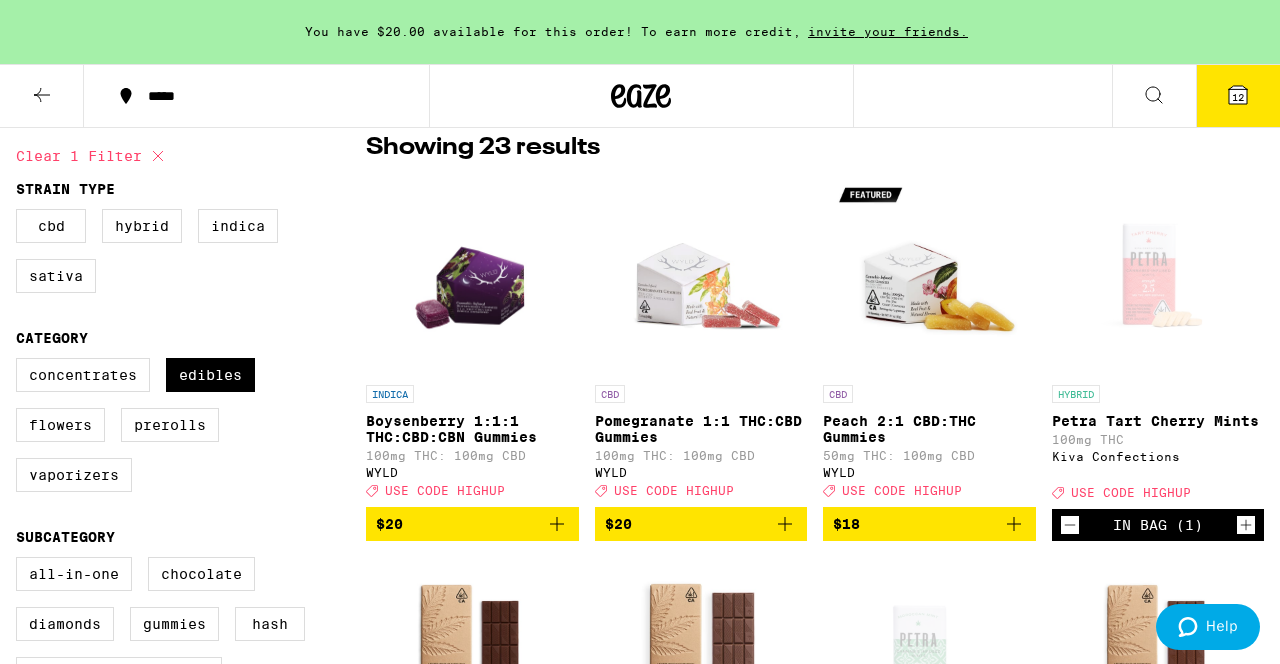 click 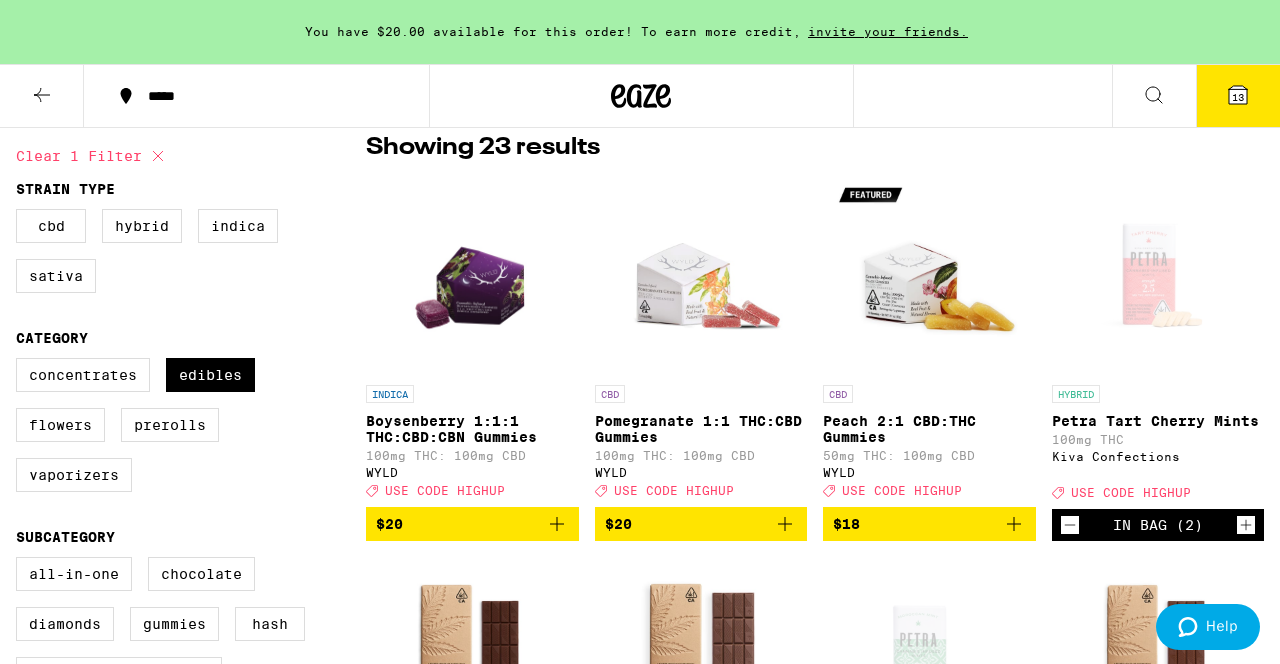 click 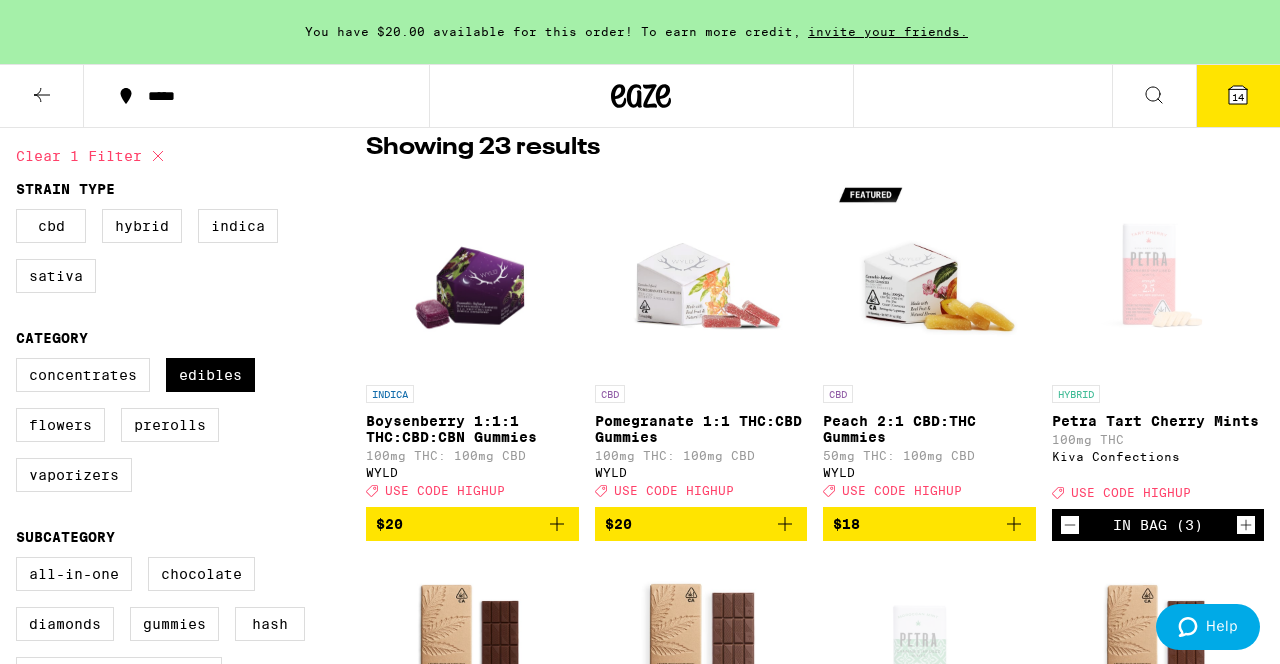 click 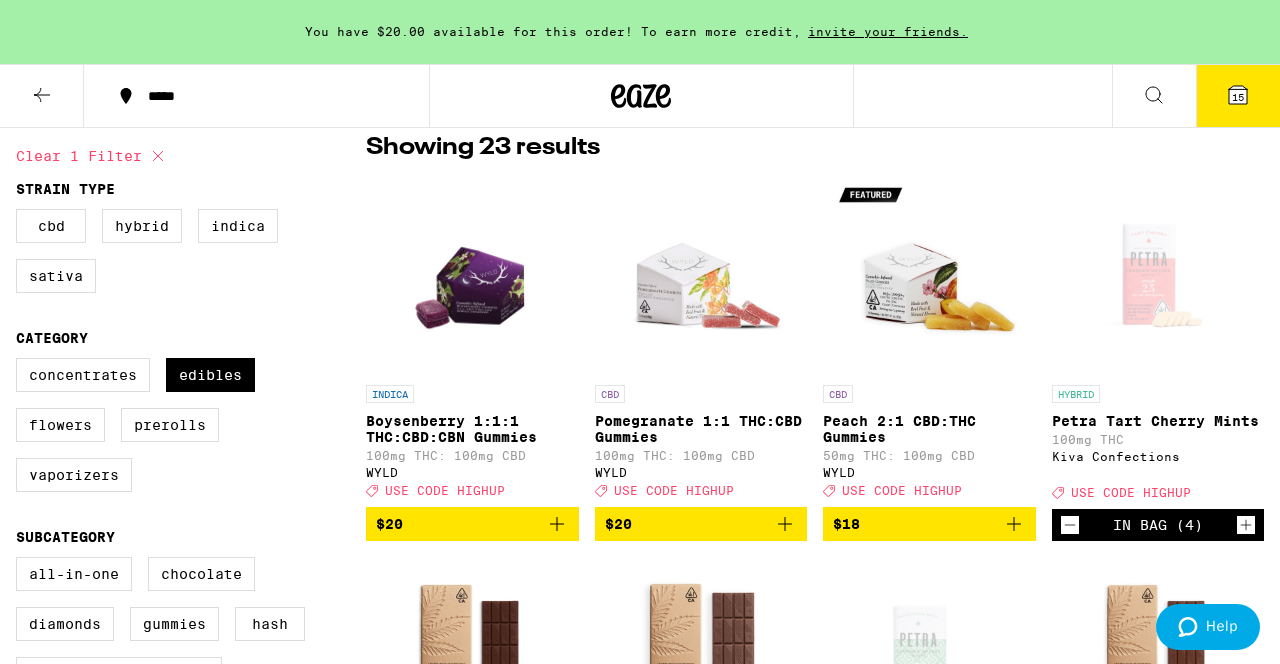 click 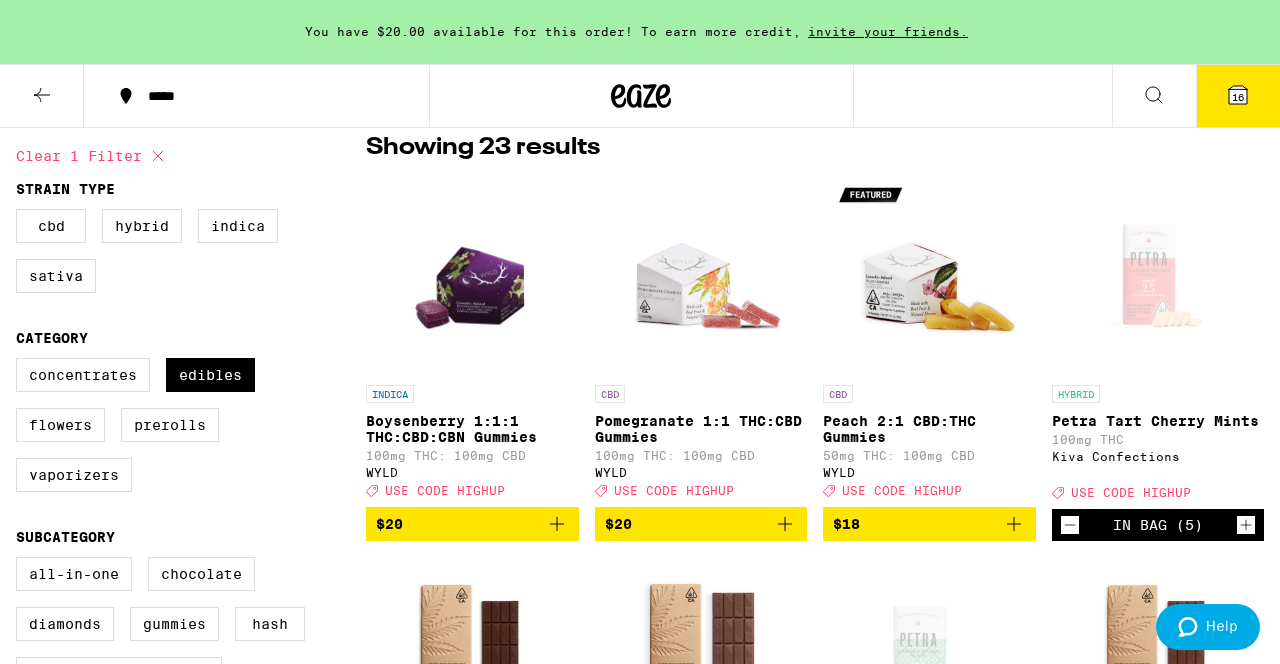 click 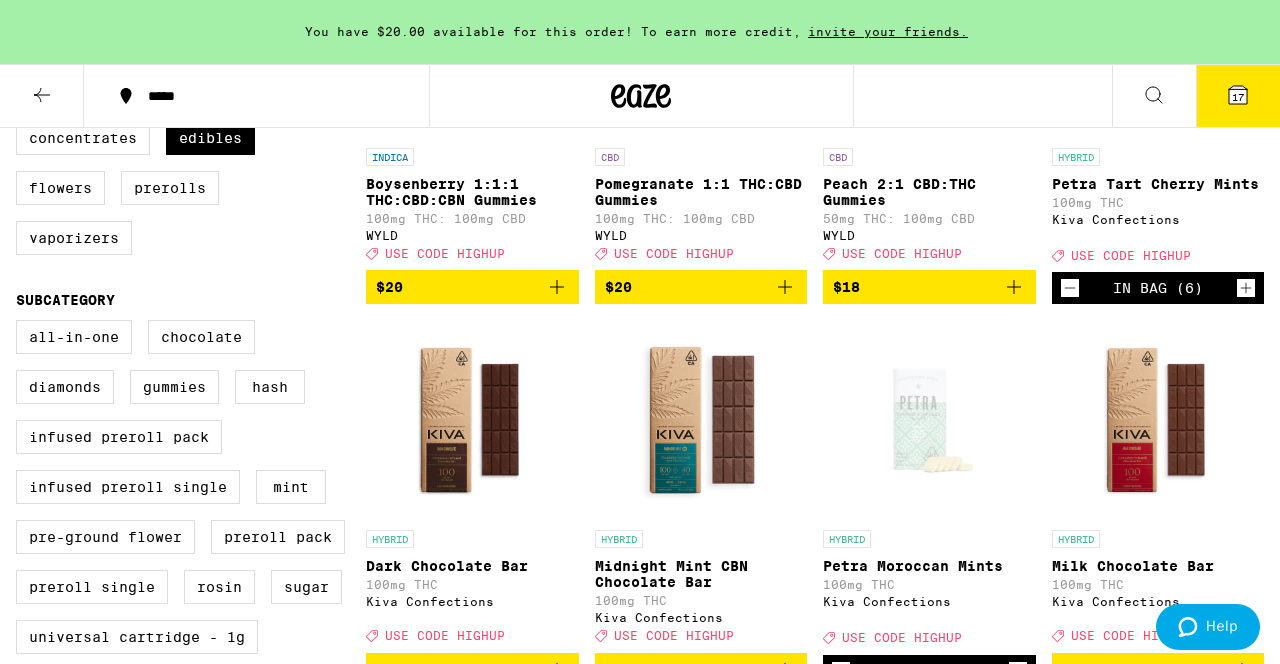 scroll, scrollTop: 696, scrollLeft: 0, axis: vertical 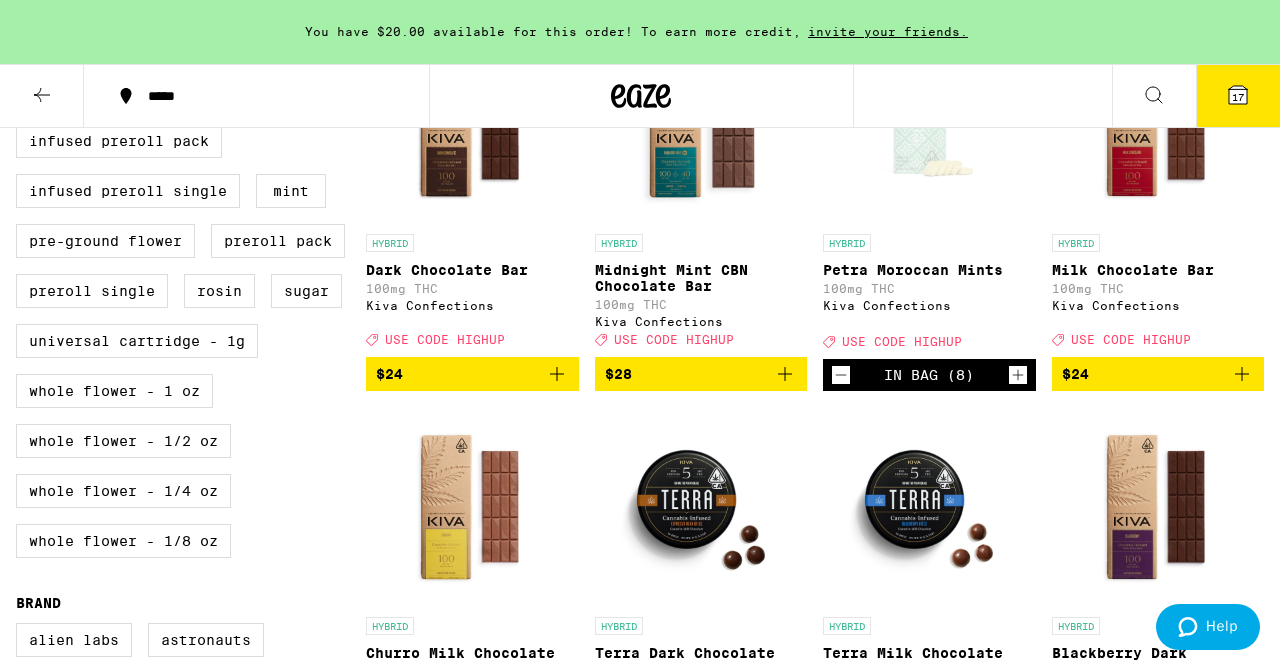 click 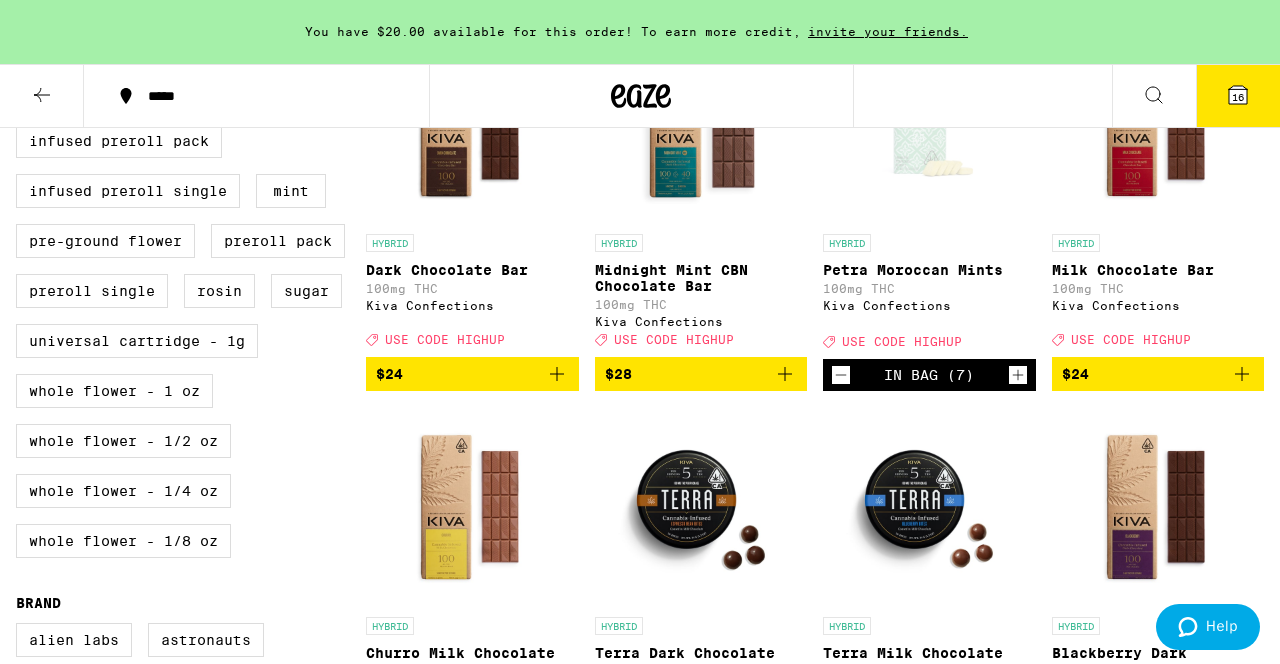 click 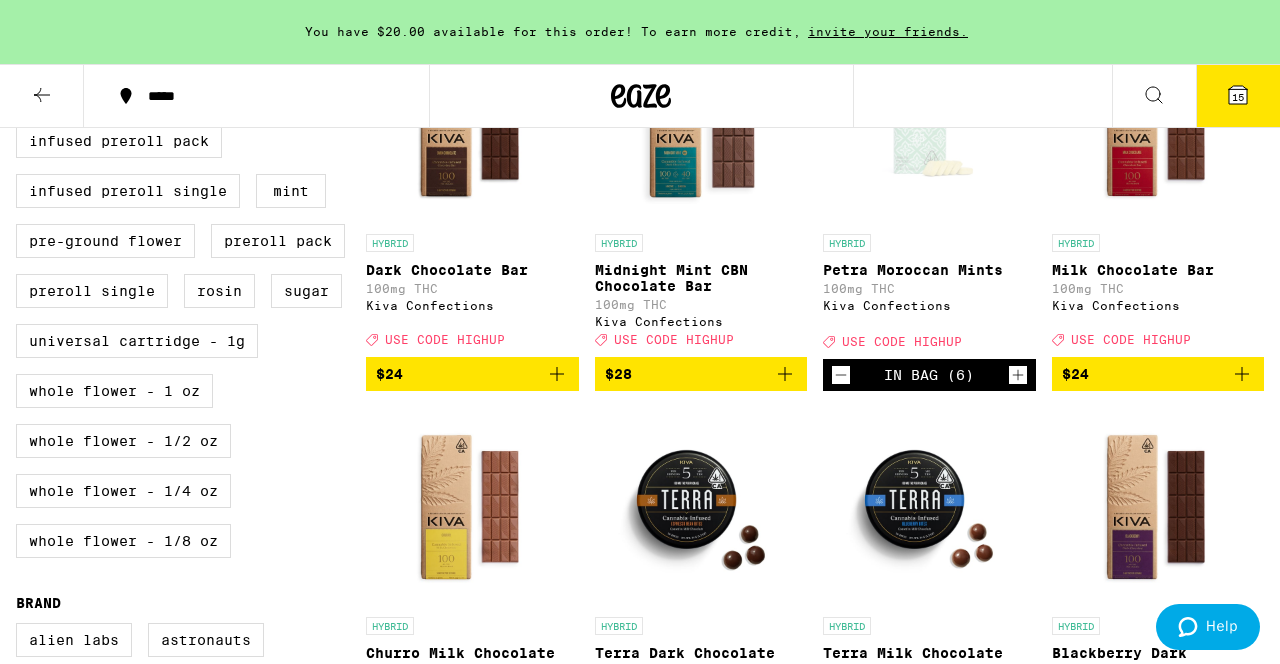 click 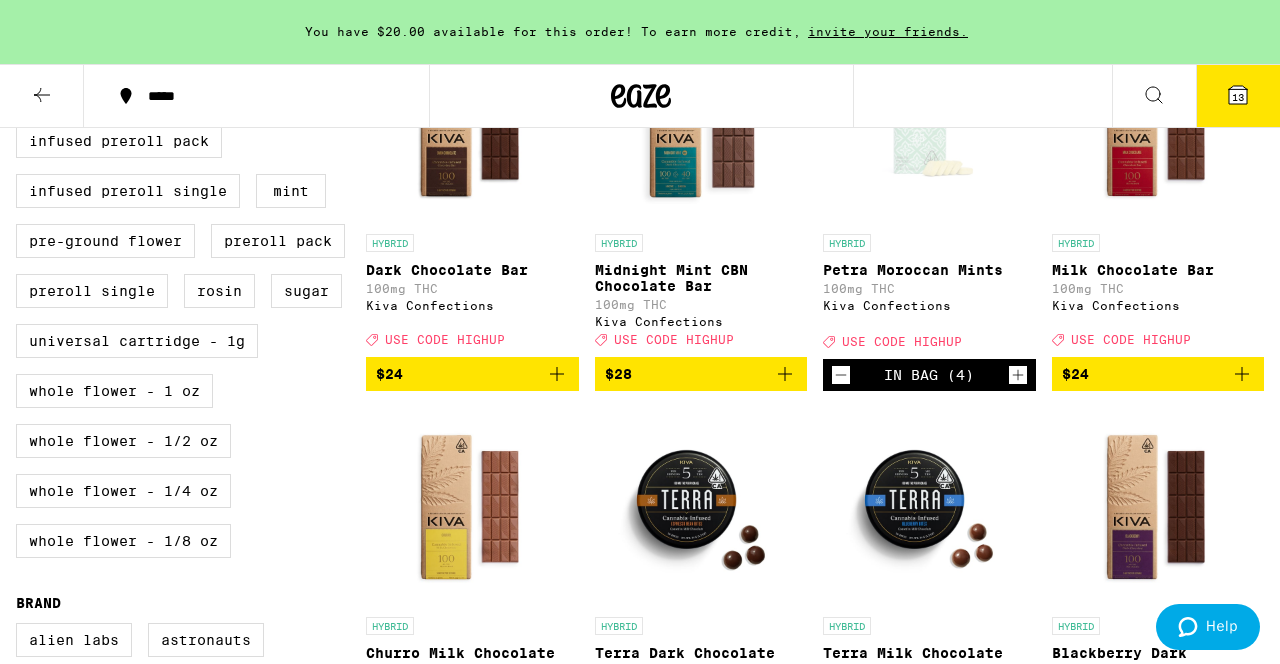 click 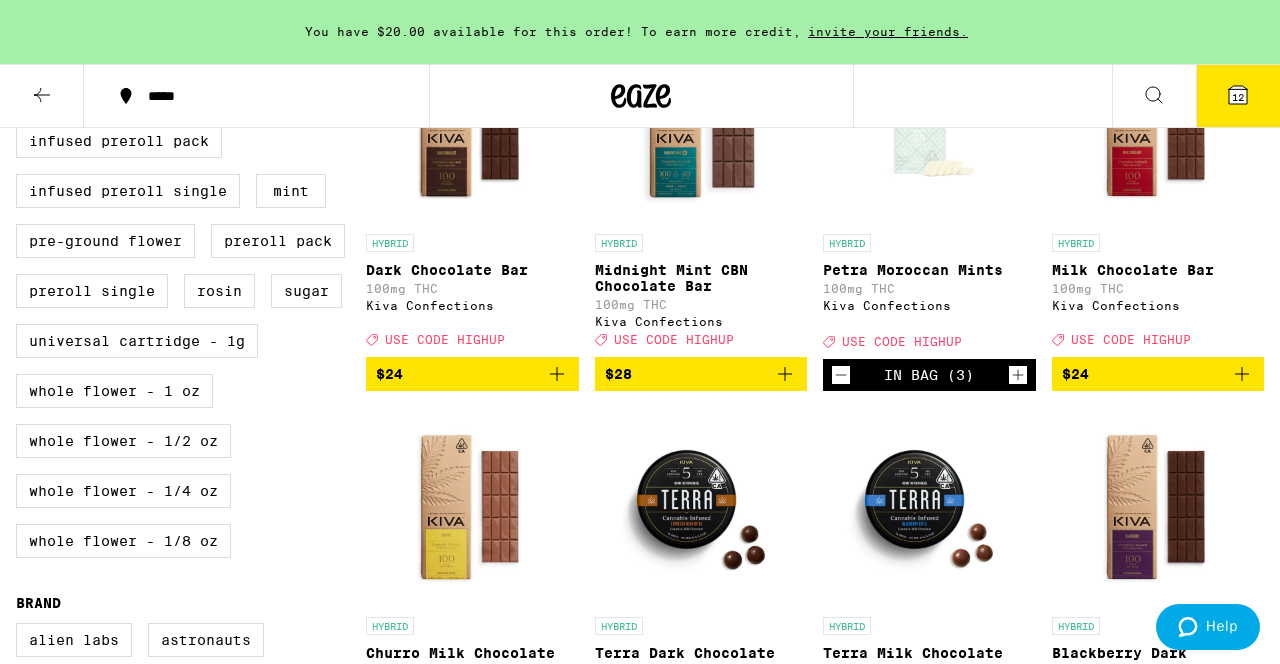 click 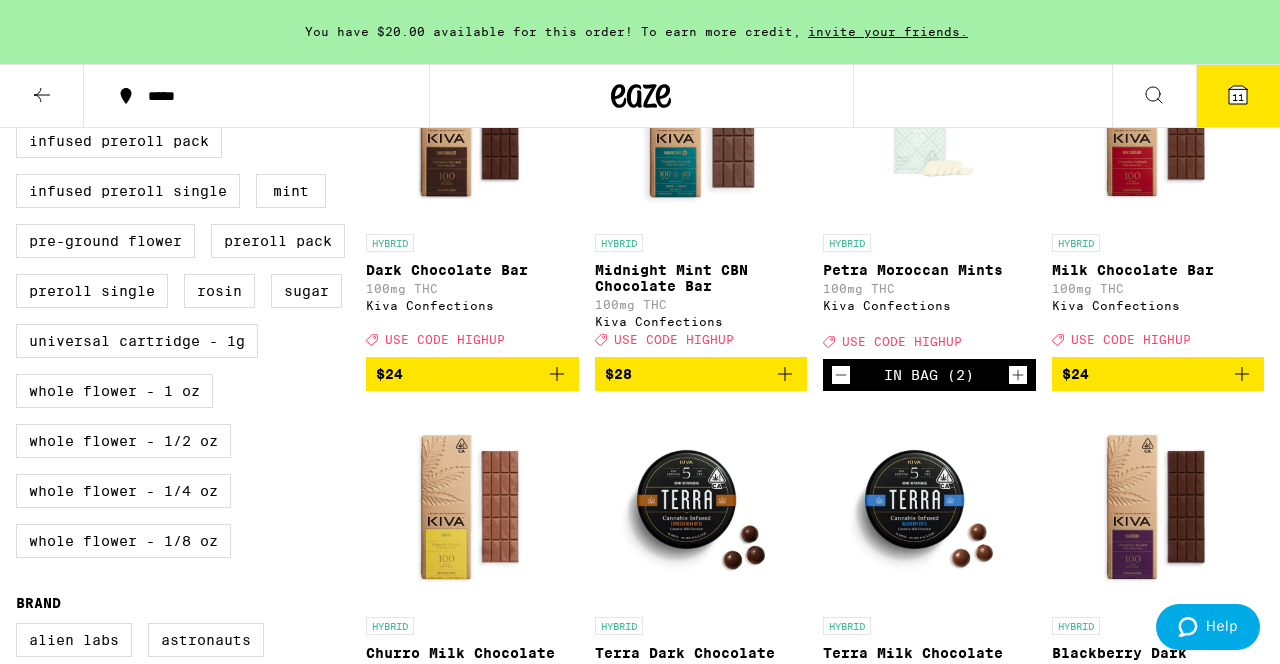click 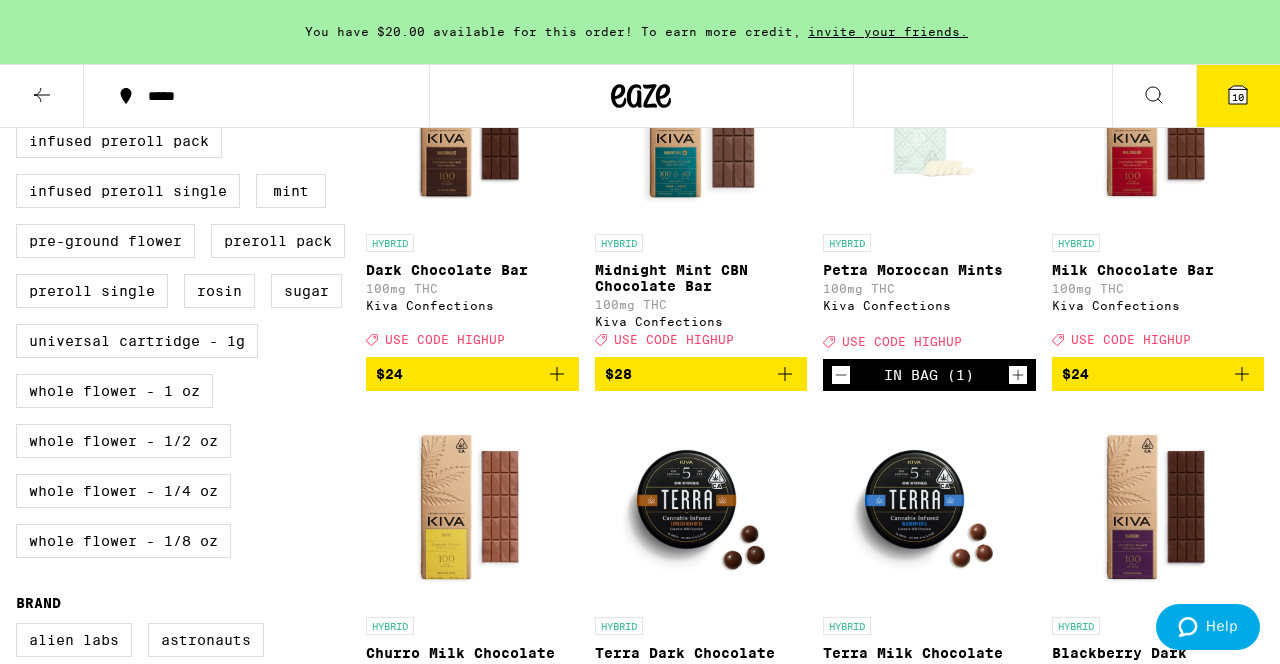 click 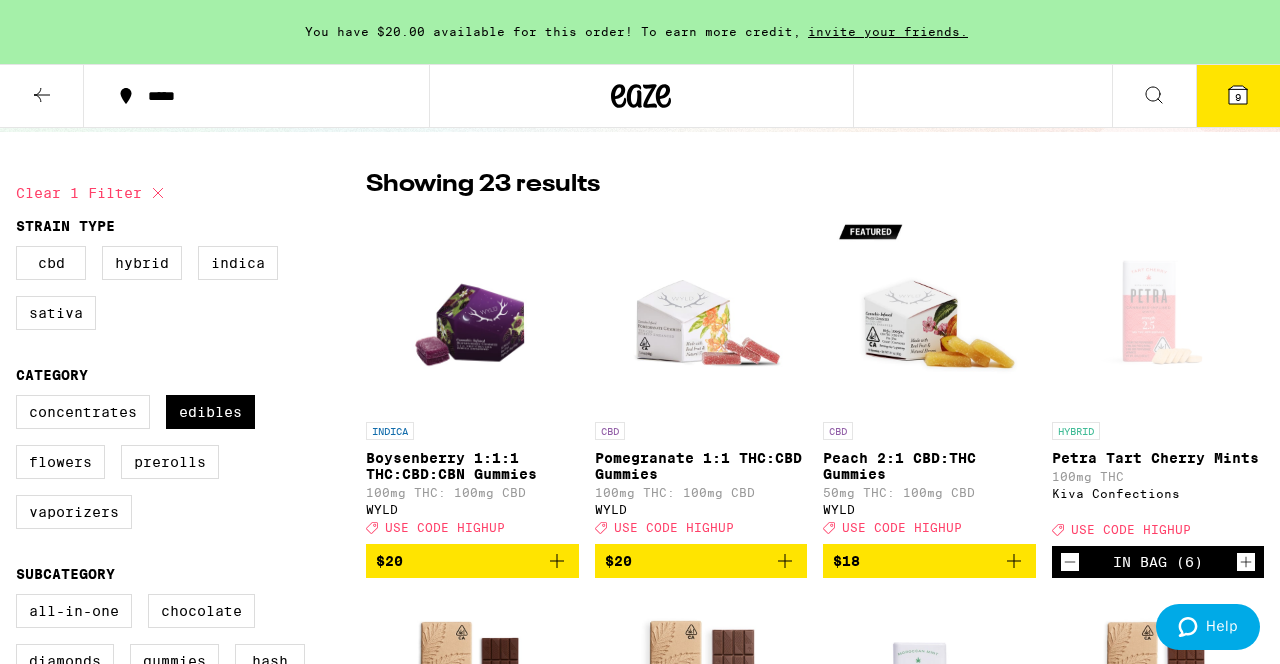 scroll, scrollTop: 160, scrollLeft: 0, axis: vertical 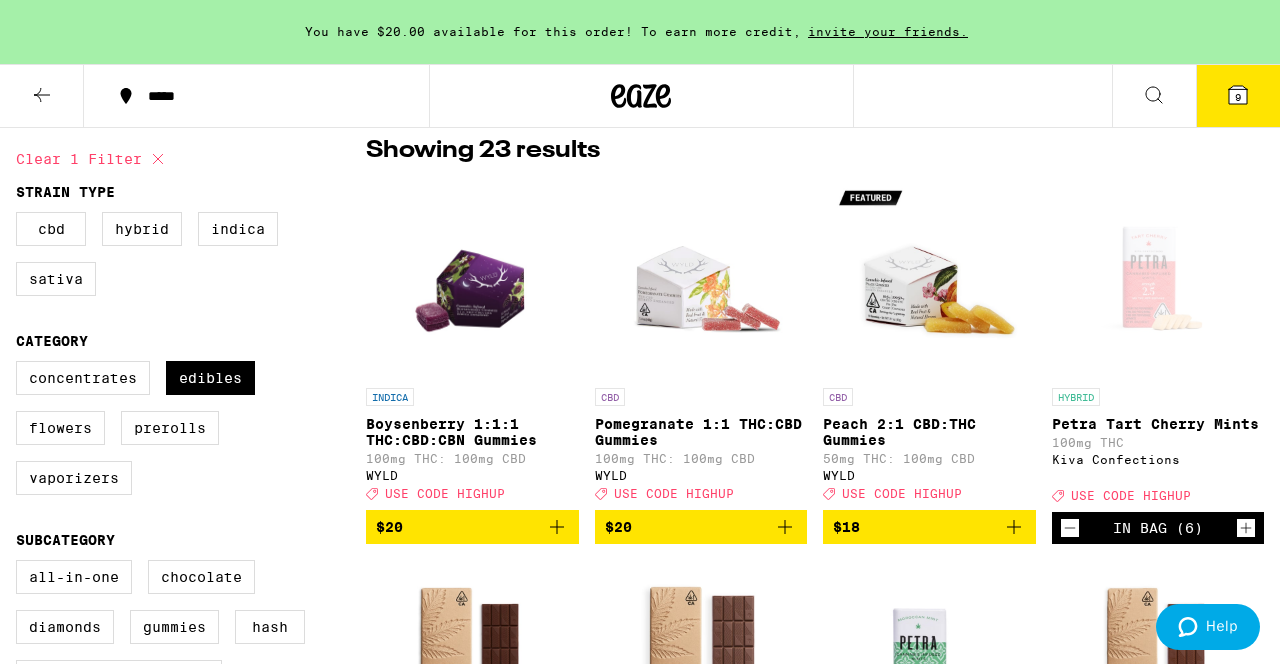 click 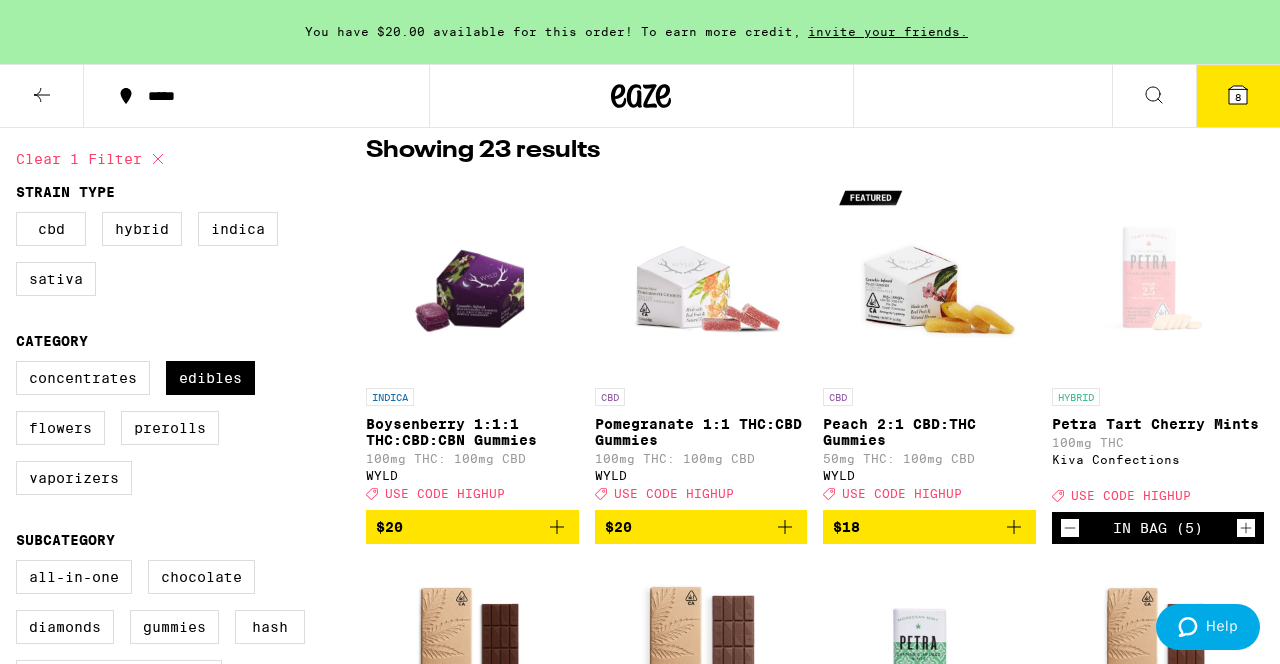 click 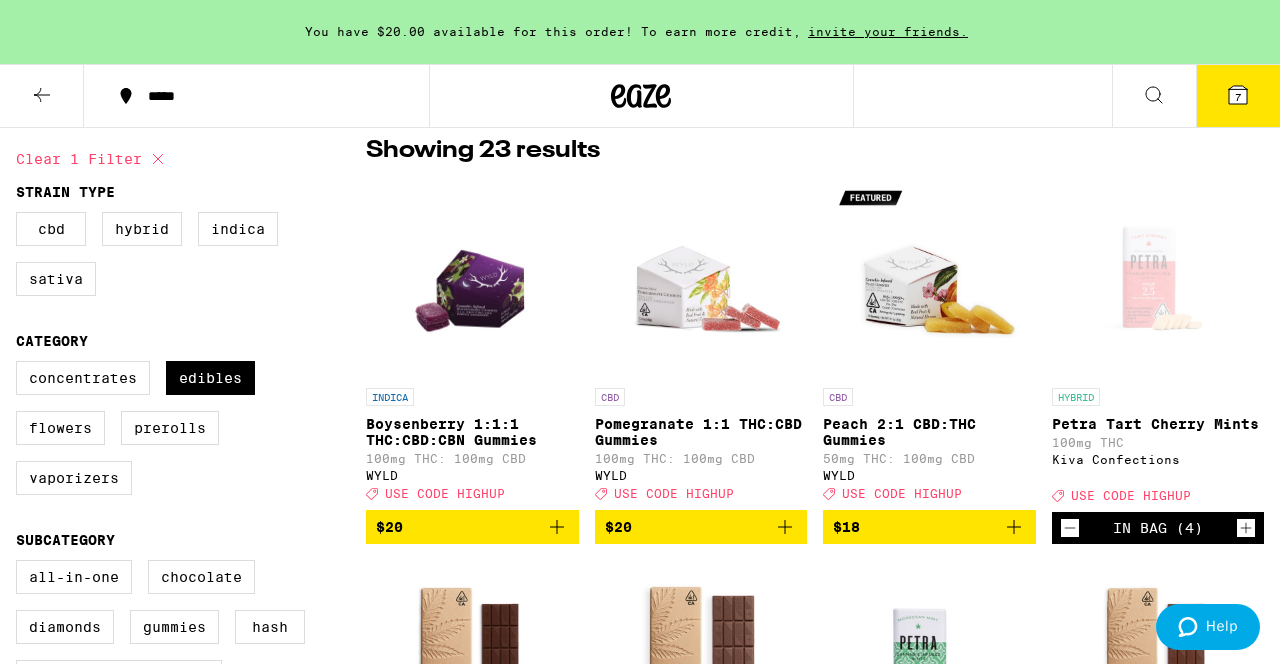 click 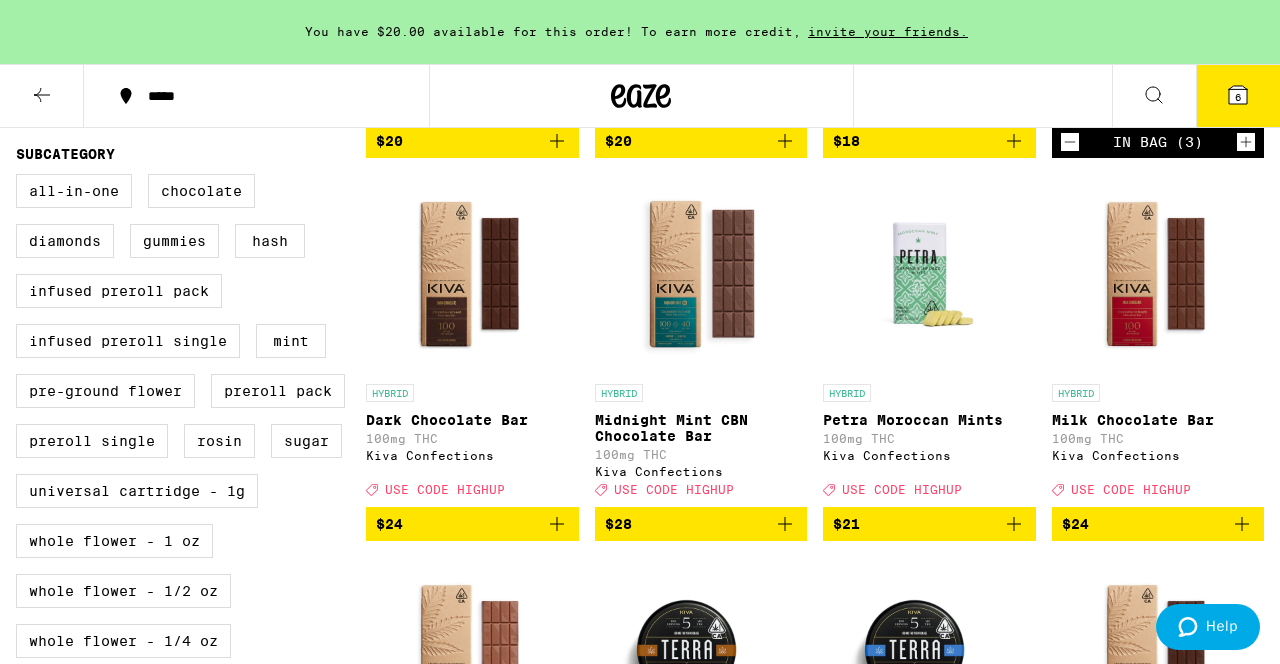 scroll, scrollTop: 663, scrollLeft: 0, axis: vertical 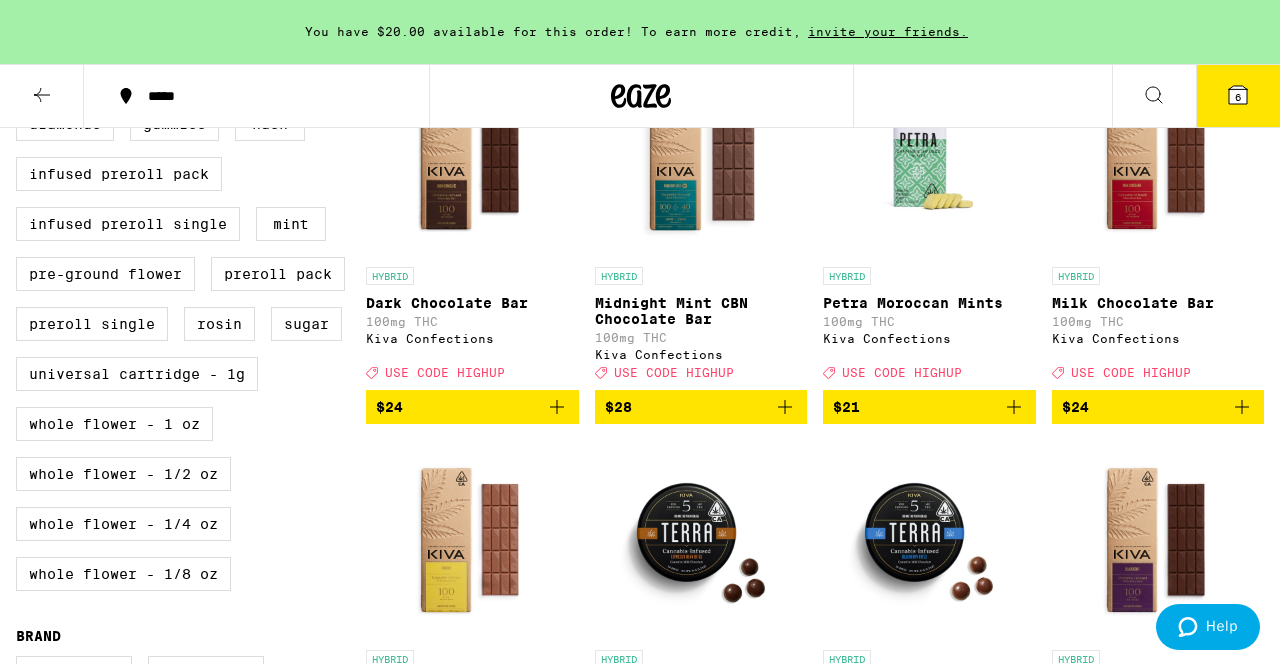 click 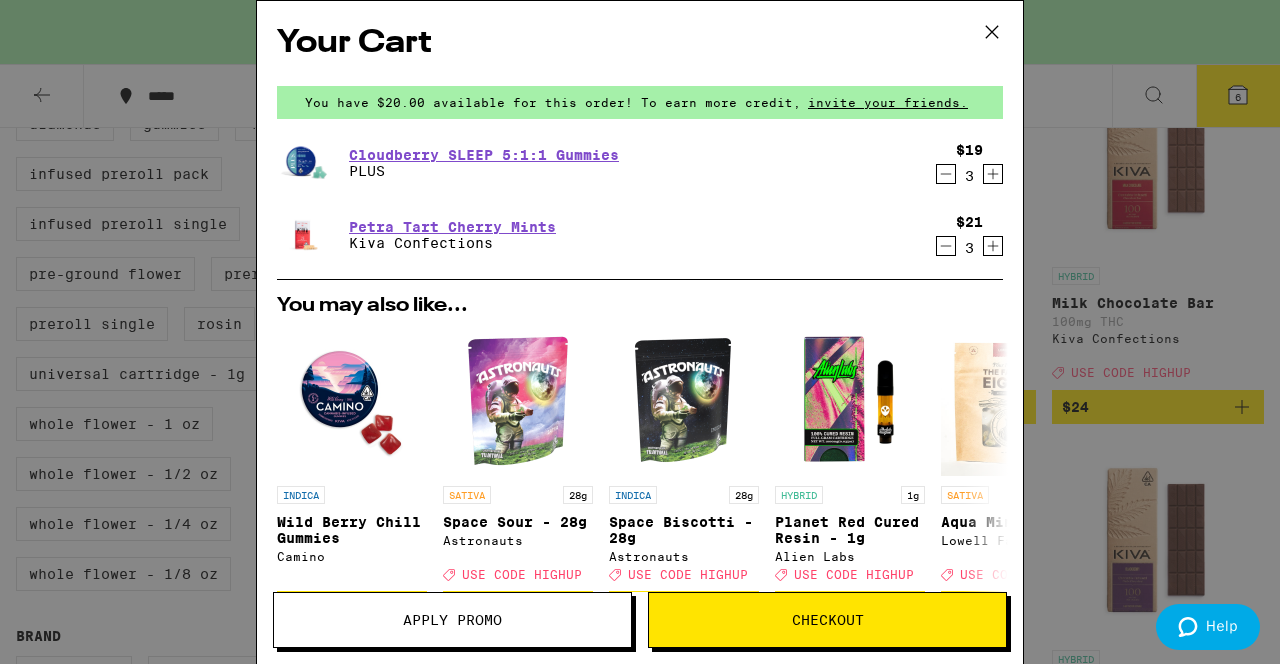 click 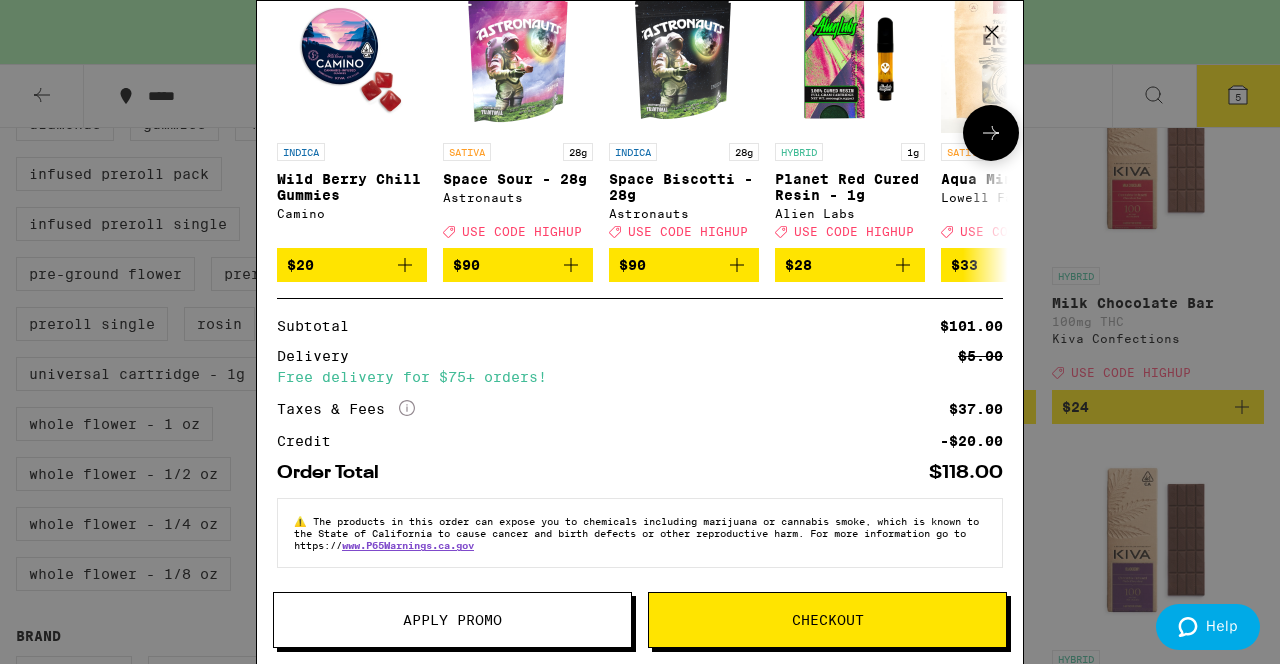 scroll, scrollTop: 358, scrollLeft: 0, axis: vertical 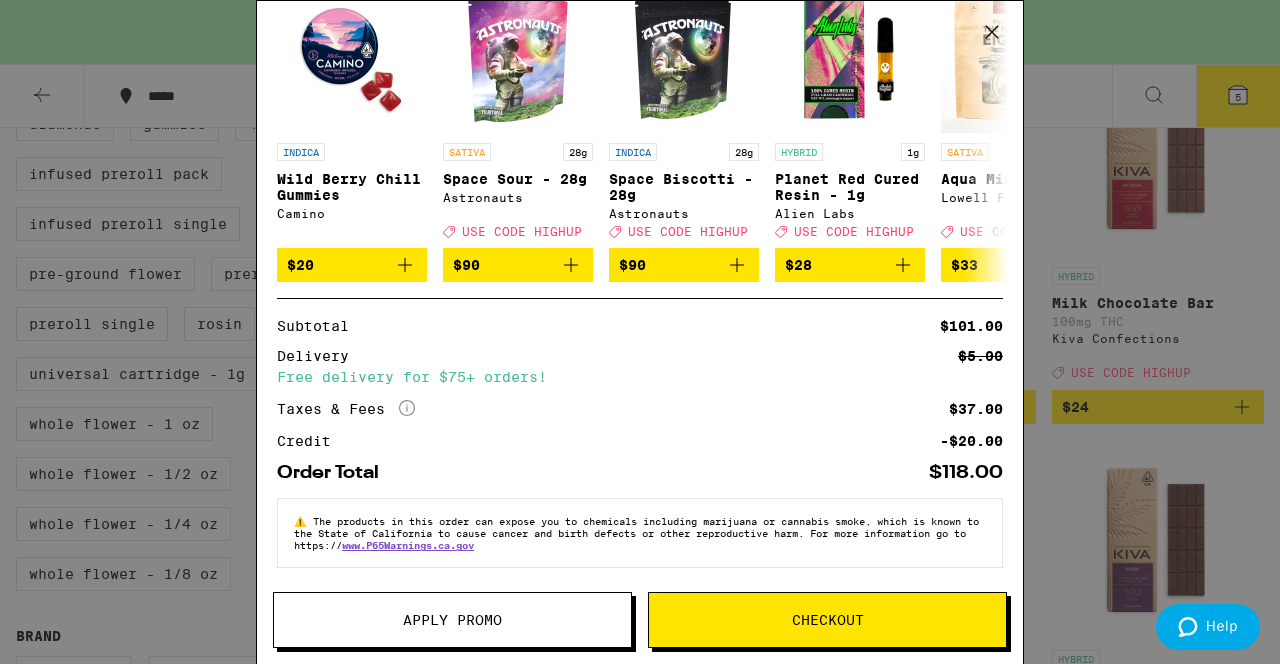 click on "Apply Promo" at bounding box center (452, 620) 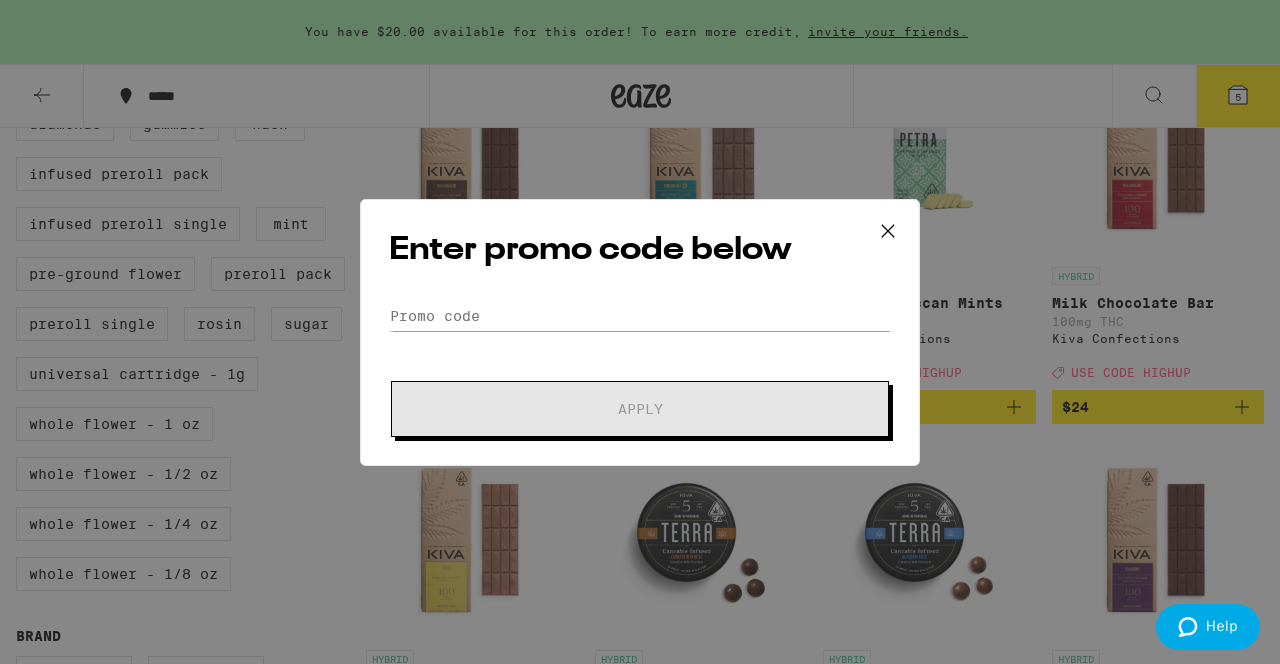 click on "Enter promo code below Promo Code Apply" at bounding box center [640, 332] 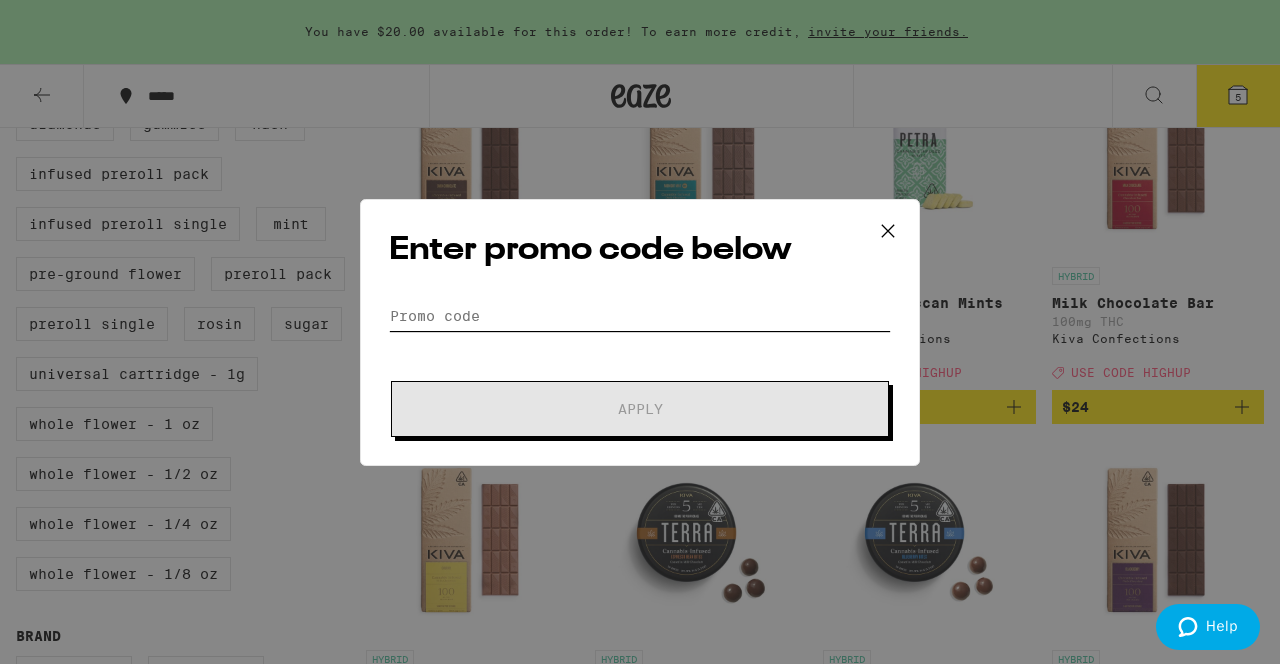 click on "Promo Code" at bounding box center (640, 316) 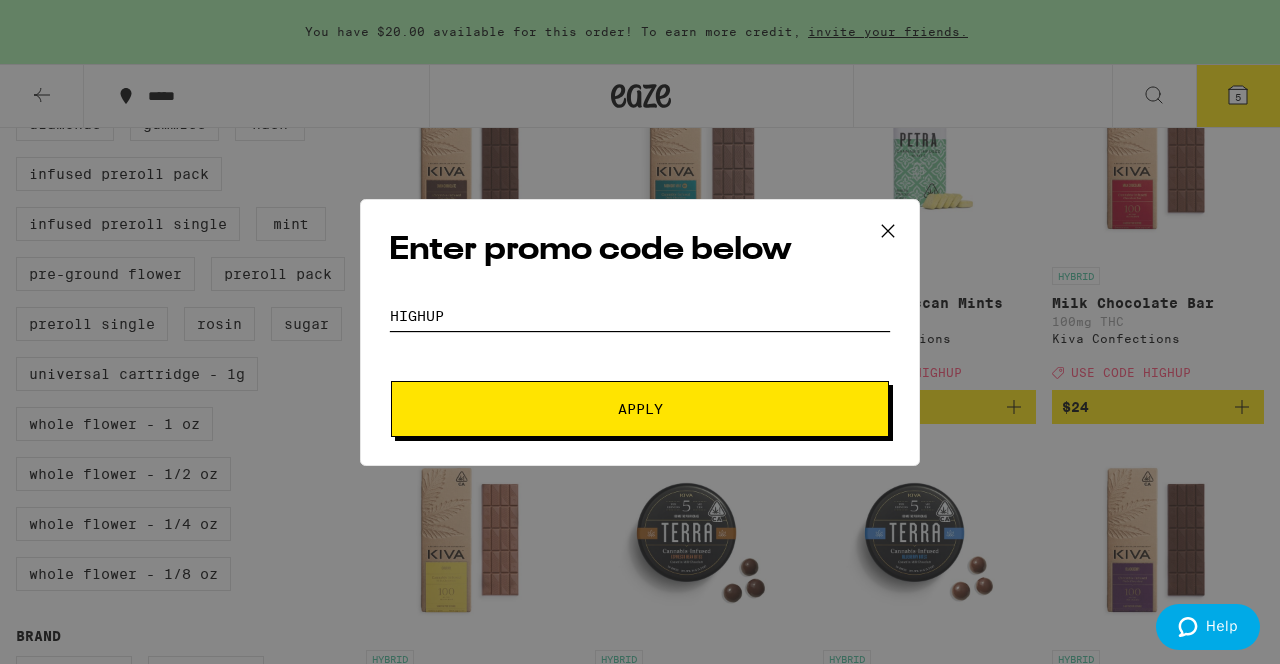 type on "highup" 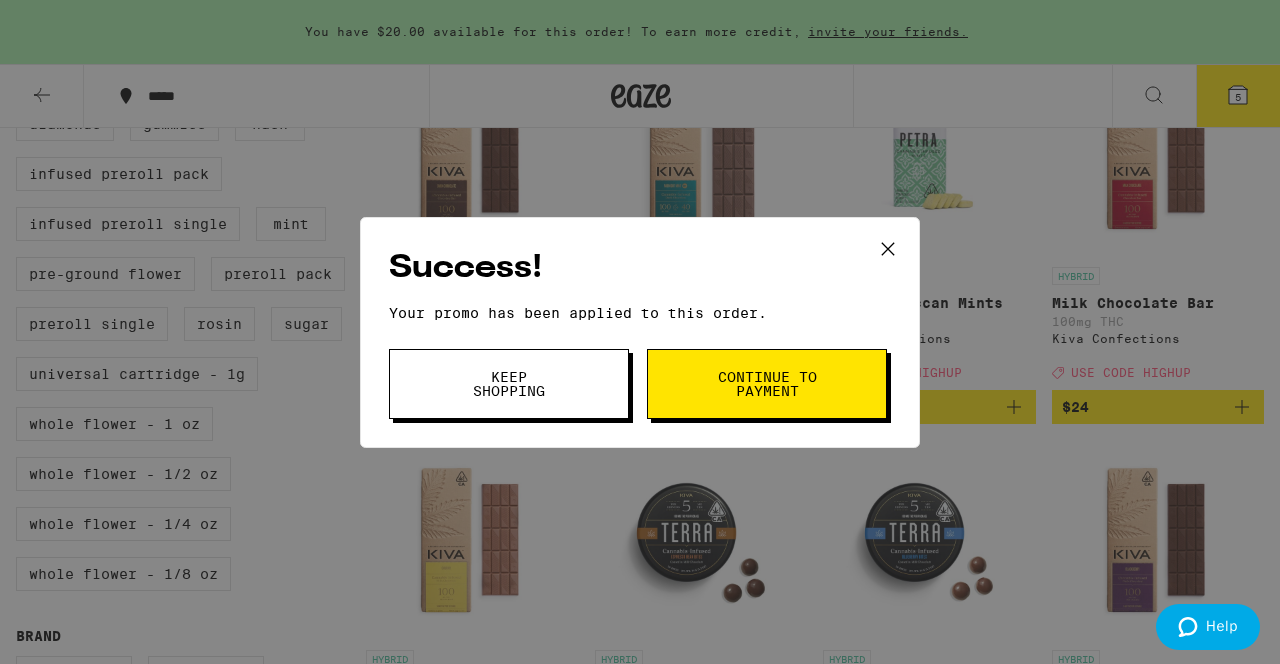 click 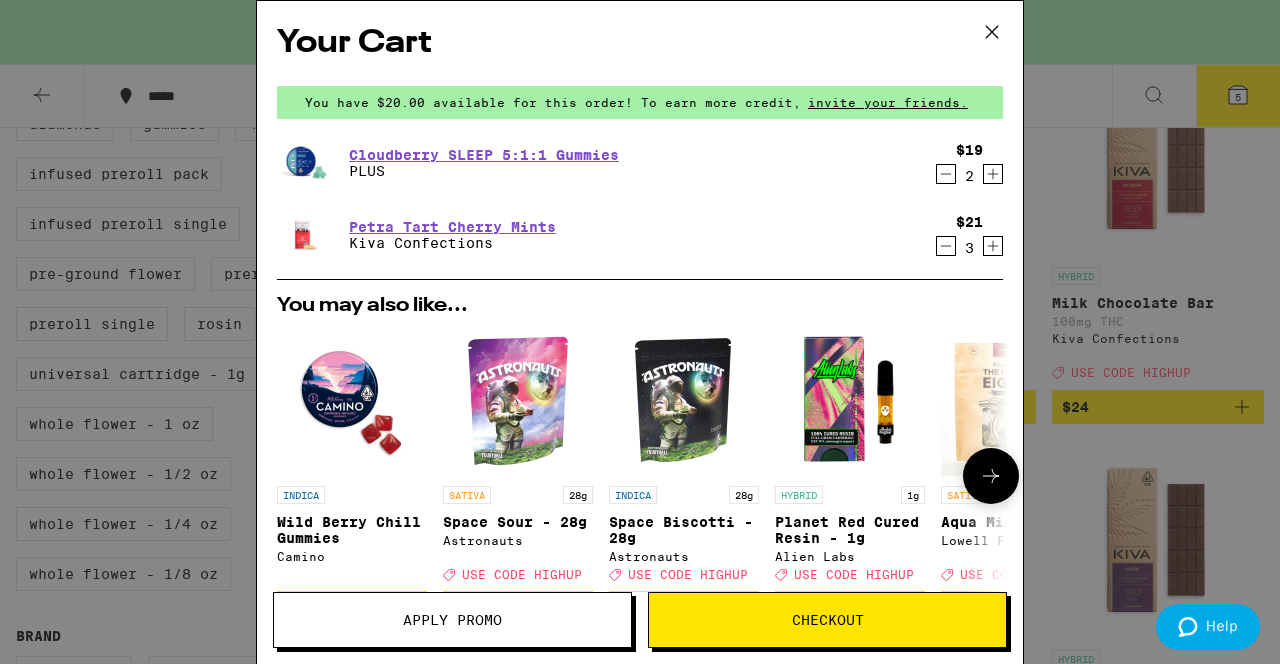 scroll, scrollTop: 0, scrollLeft: 0, axis: both 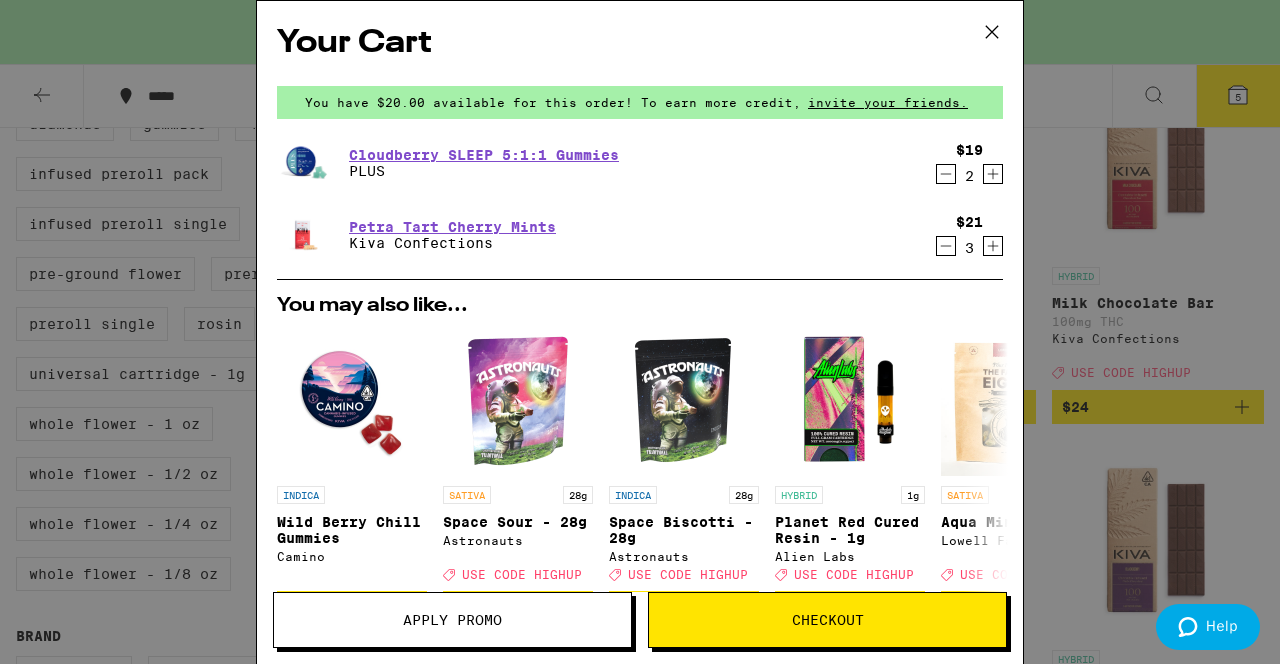 click 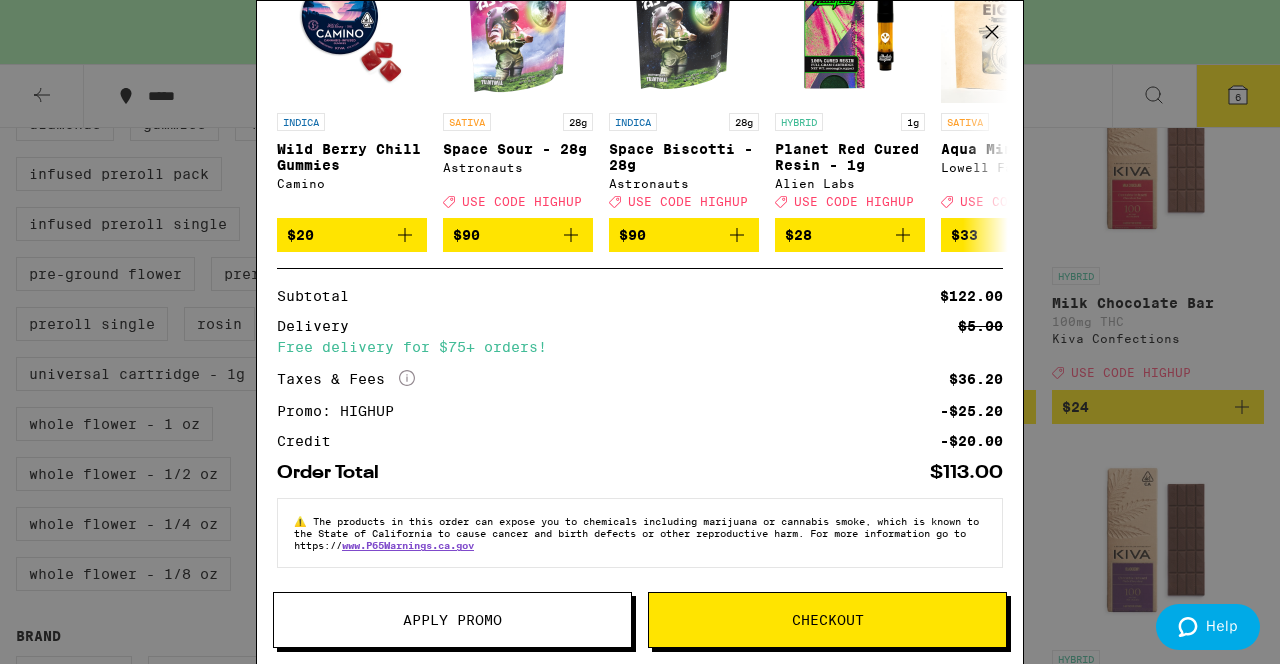 scroll, scrollTop: 388, scrollLeft: 0, axis: vertical 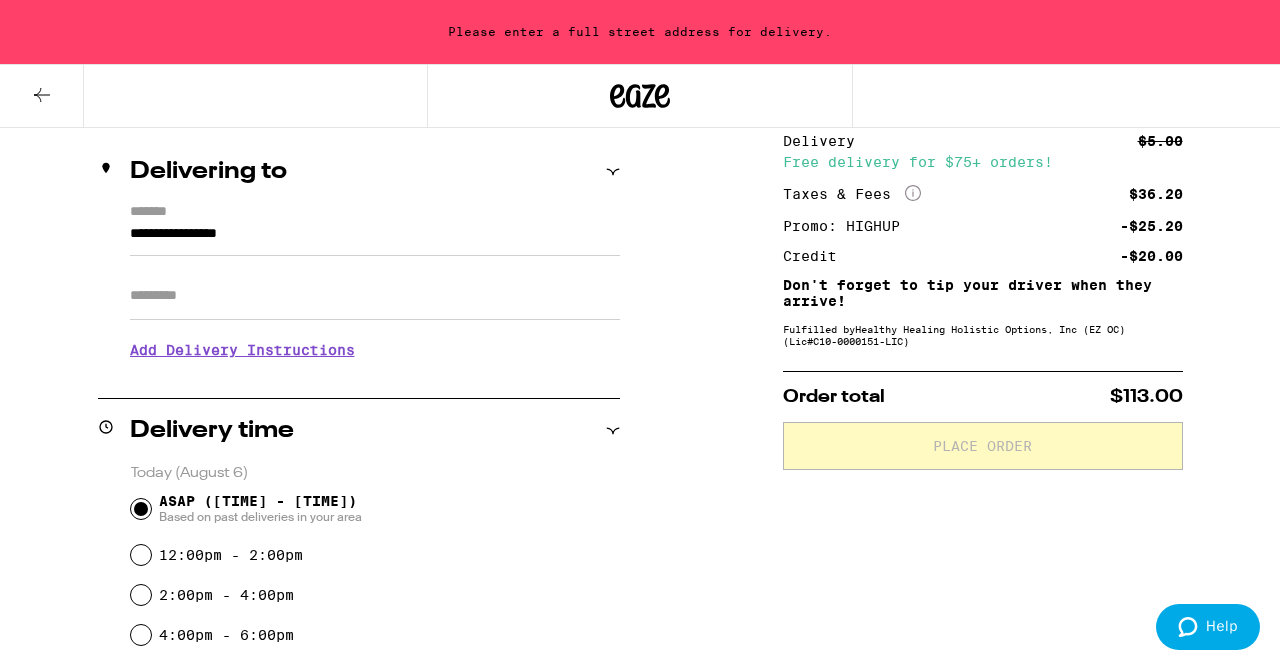 click on "**********" at bounding box center (375, 239) 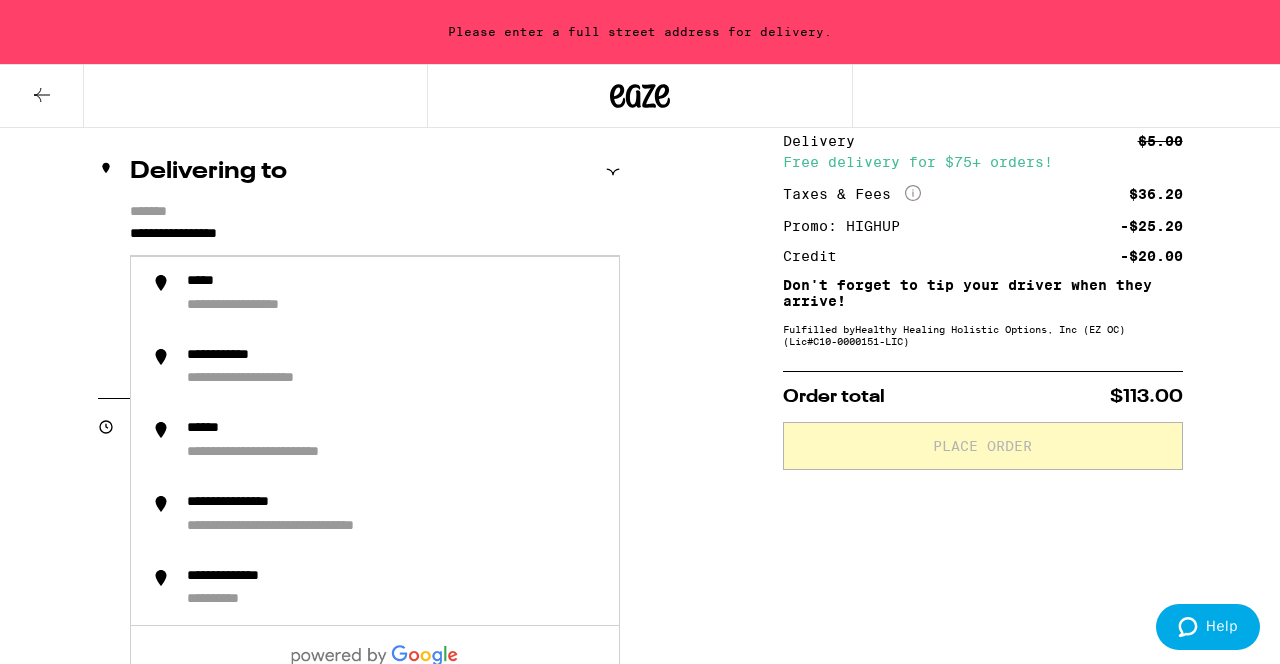 drag, startPoint x: 307, startPoint y: 226, endPoint x: 106, endPoint y: 230, distance: 201.0398 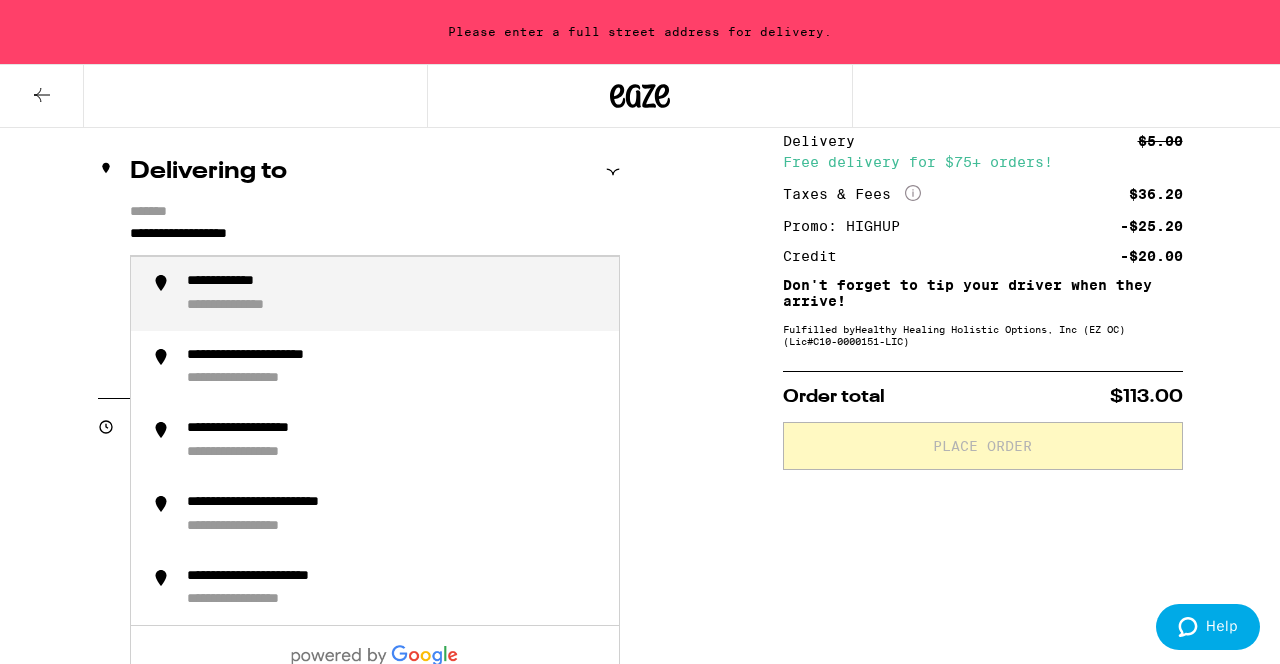 click on "**********" at bounding box center (375, 239) 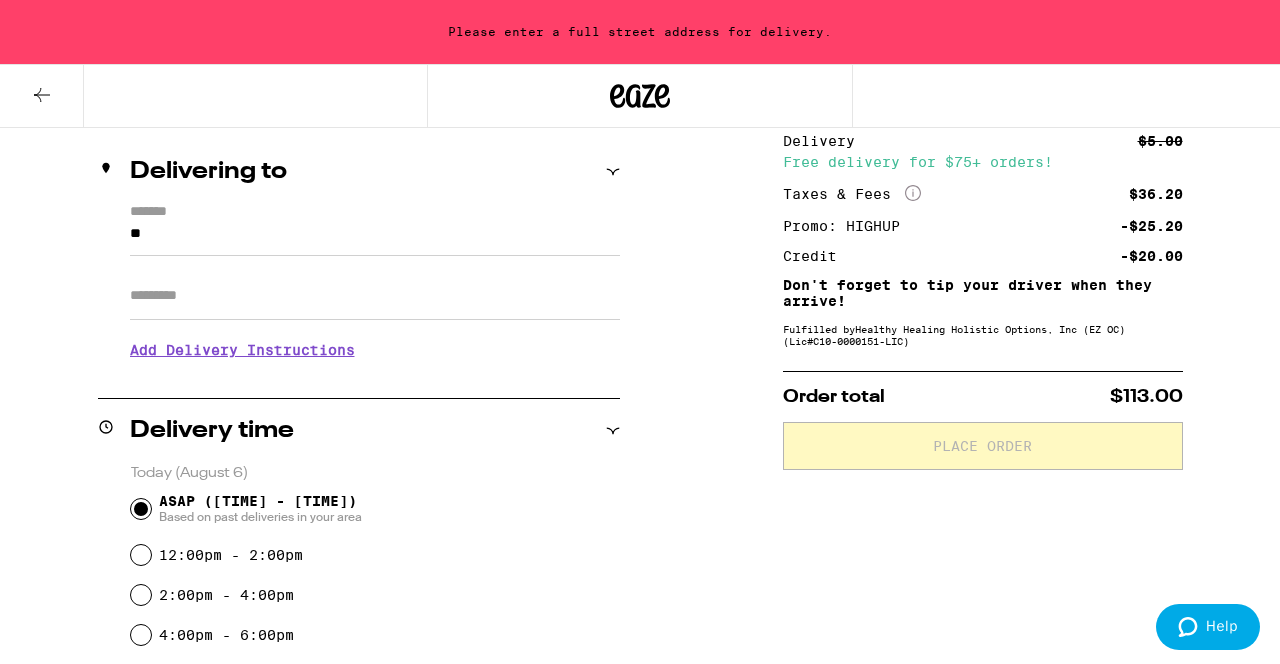 type on "***" 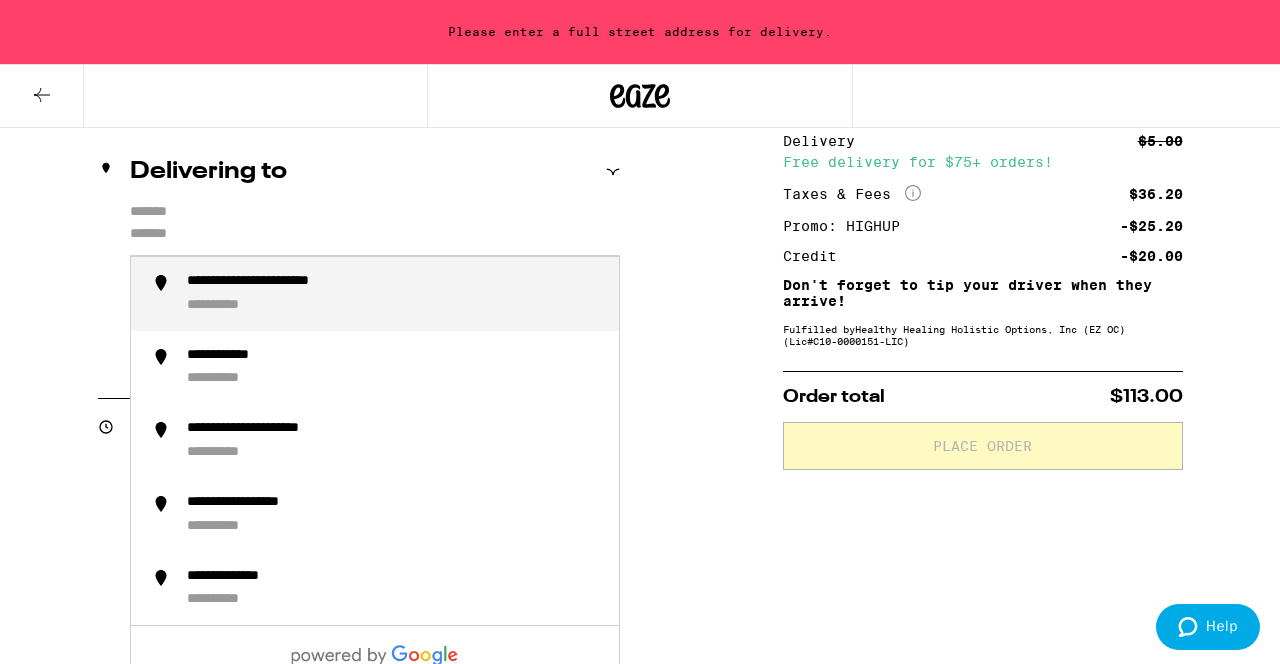 type on "**********" 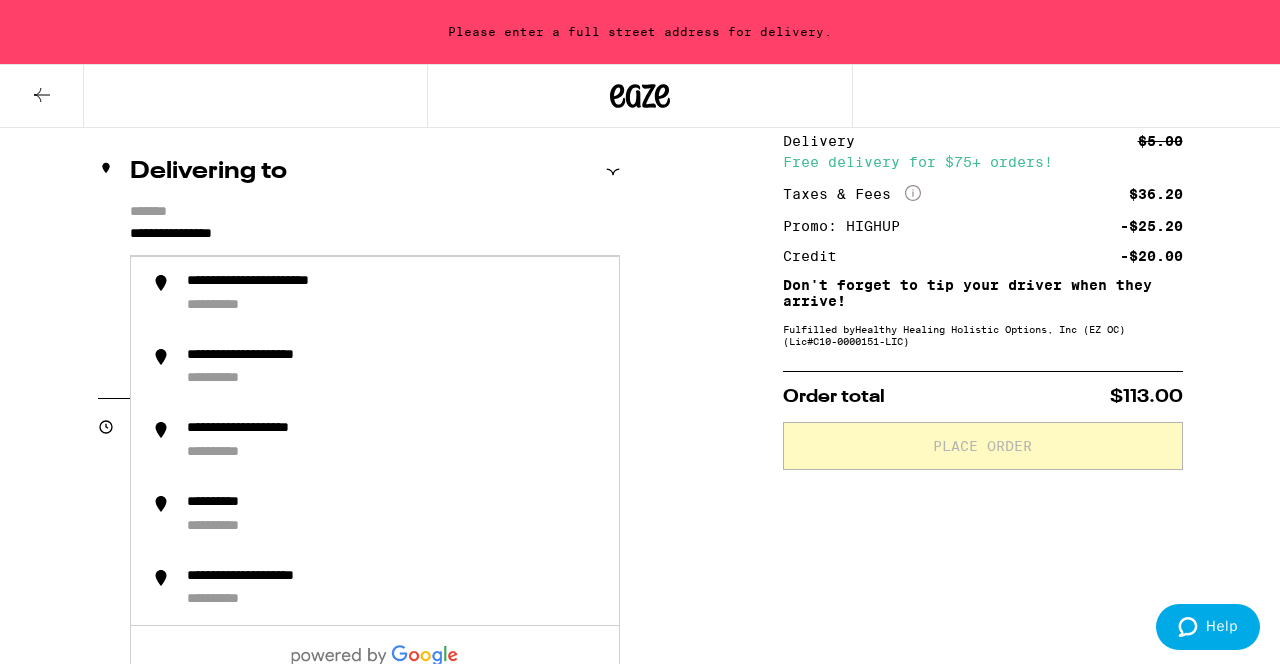 click on "**********" at bounding box center [375, 239] 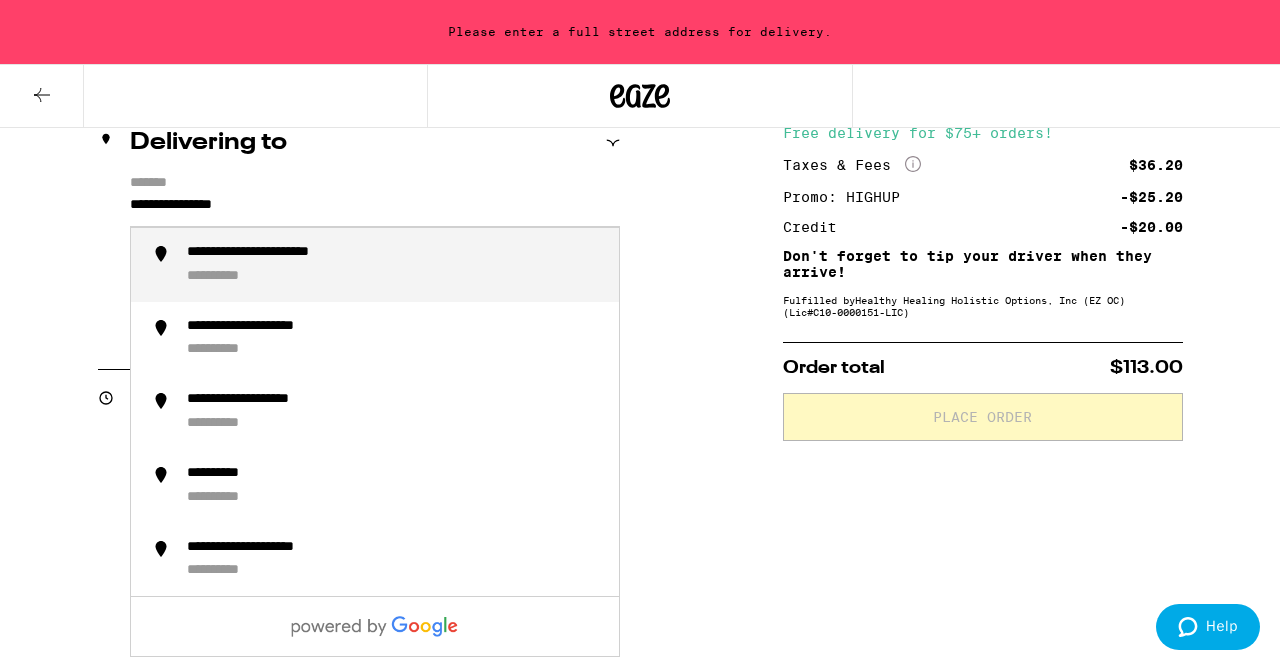 scroll, scrollTop: 251, scrollLeft: 0, axis: vertical 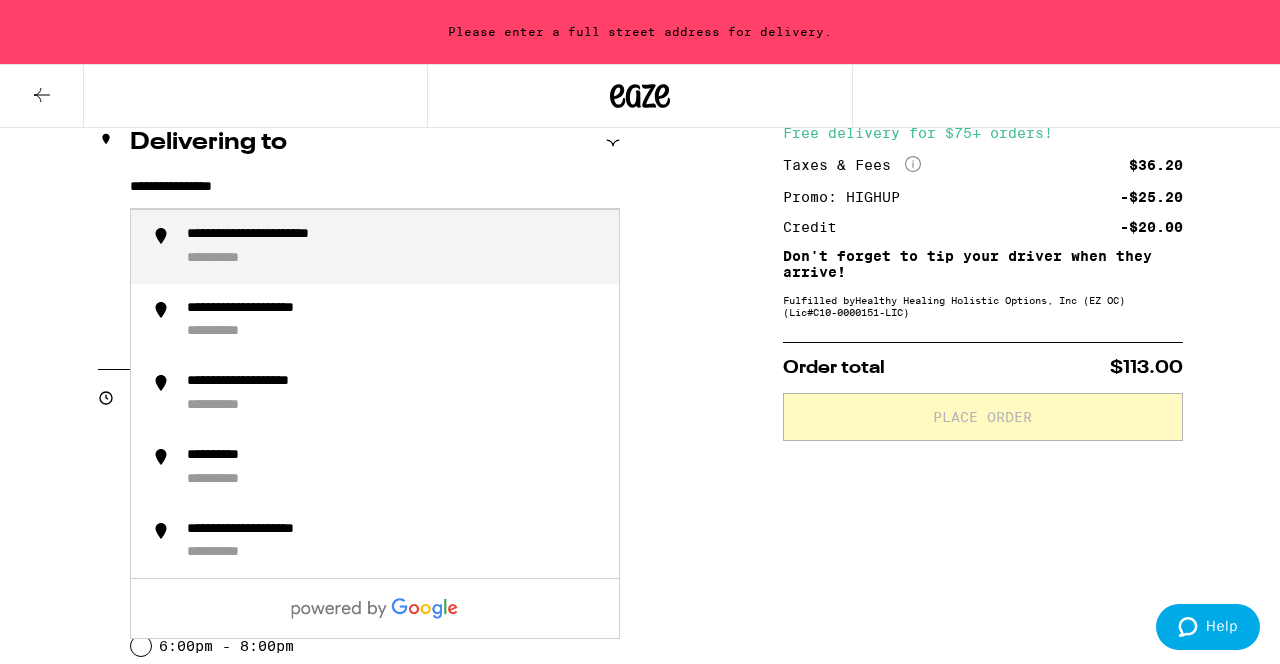 click on "Please enter a full street address for delivery." at bounding box center [640, 32] 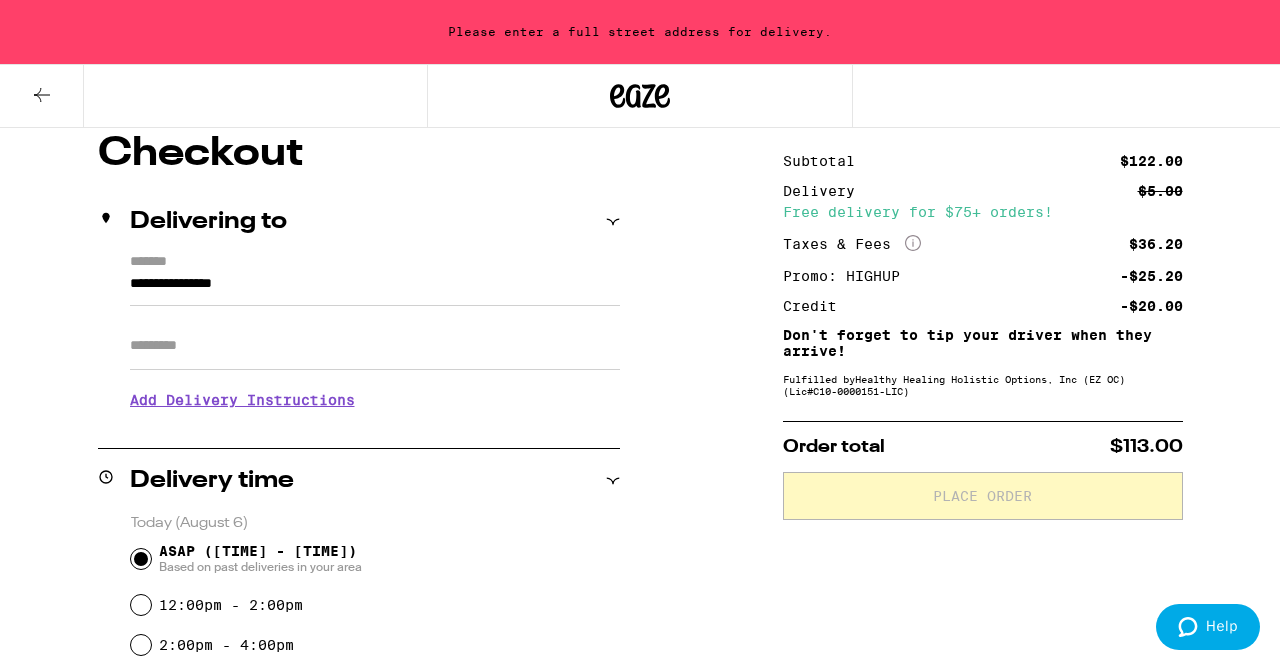scroll, scrollTop: 160, scrollLeft: 0, axis: vertical 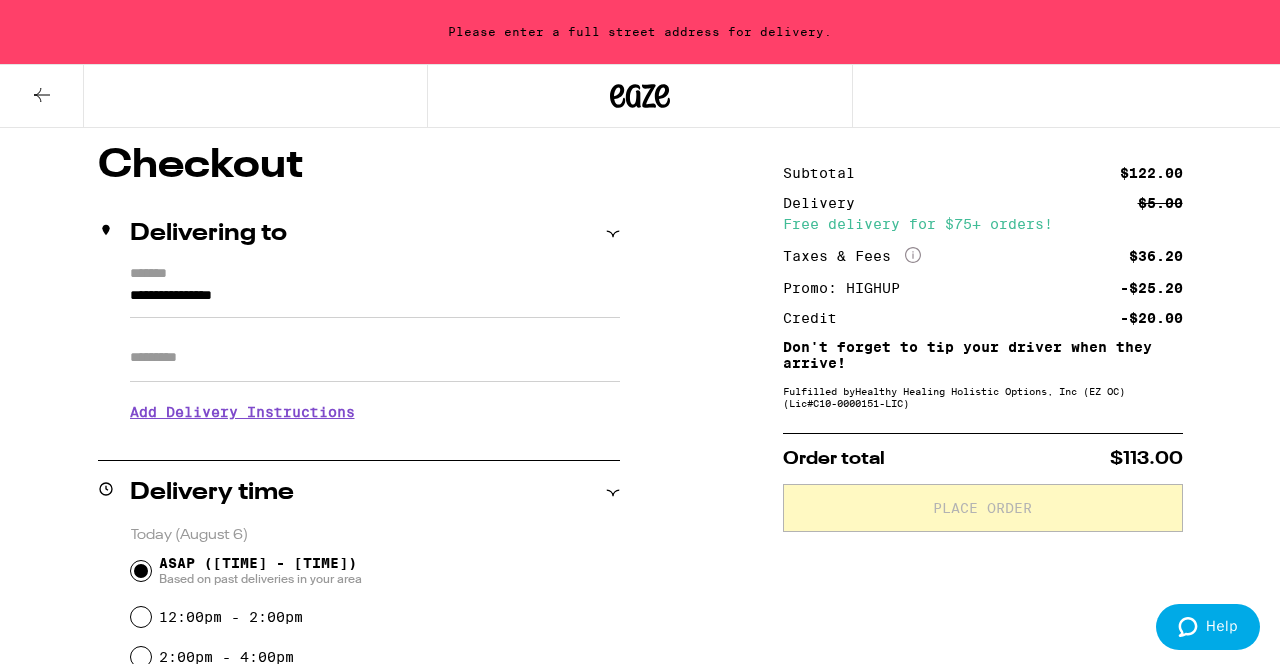 click on "**********" at bounding box center [375, 301] 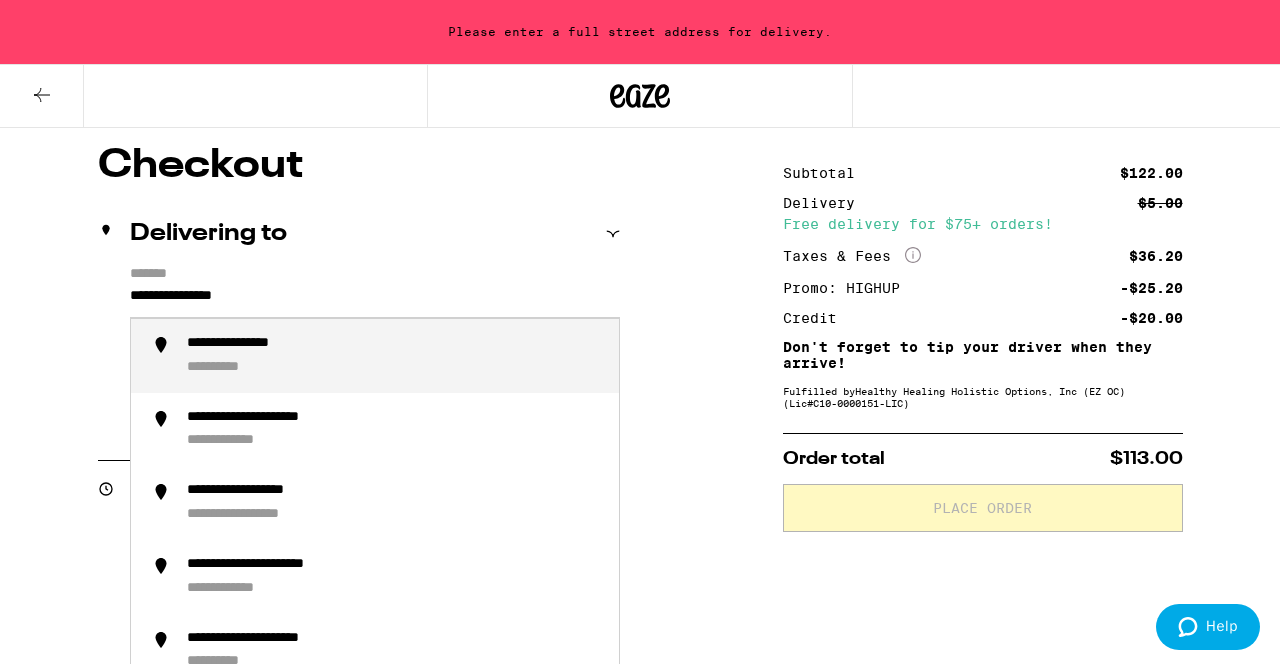 click on "**********" at bounding box center (259, 344) 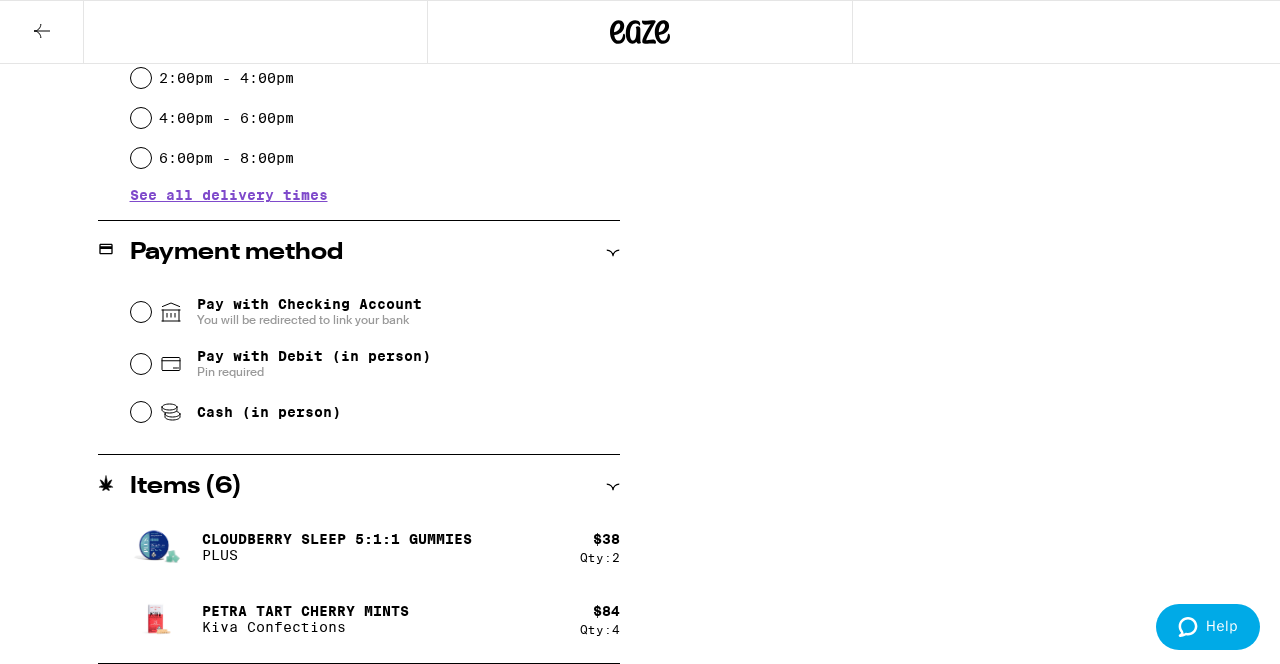 scroll, scrollTop: 675, scrollLeft: 0, axis: vertical 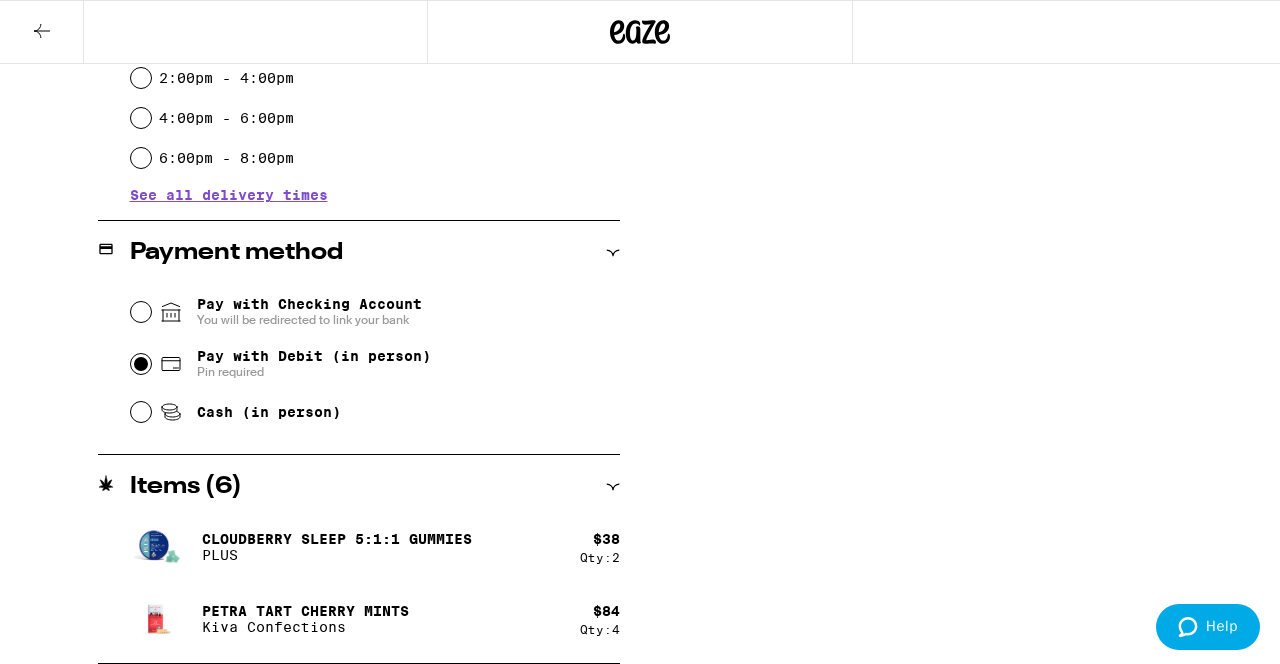 radio on "true" 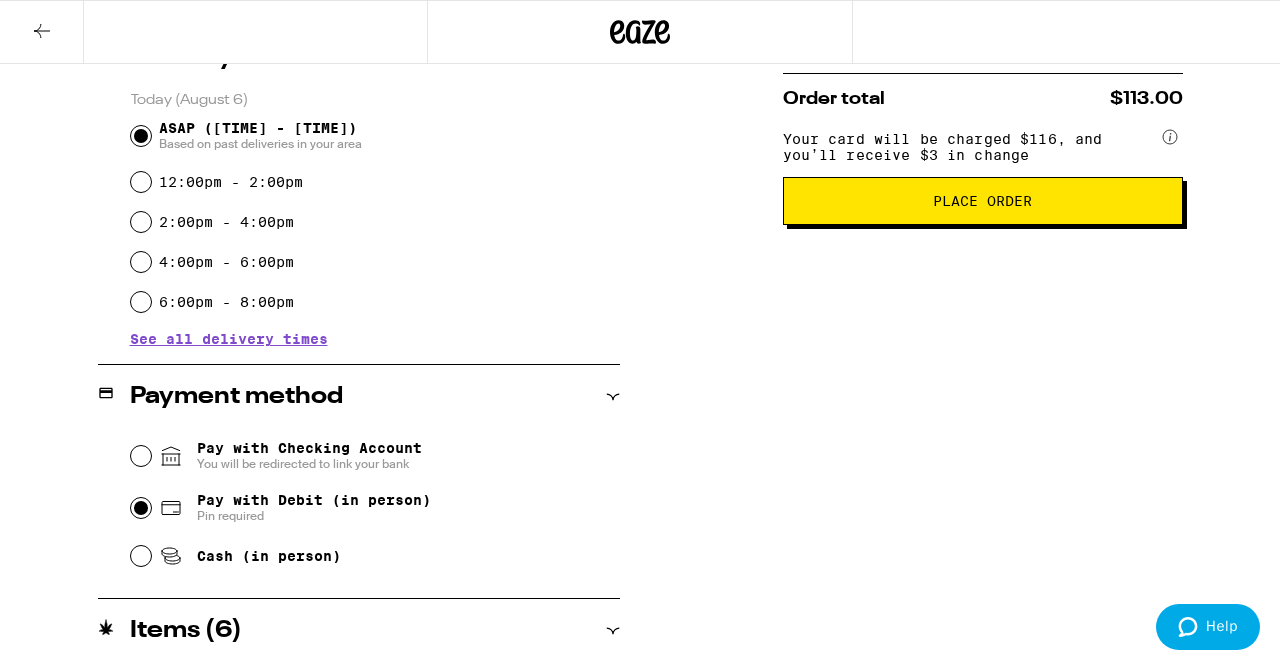 scroll, scrollTop: 530, scrollLeft: 0, axis: vertical 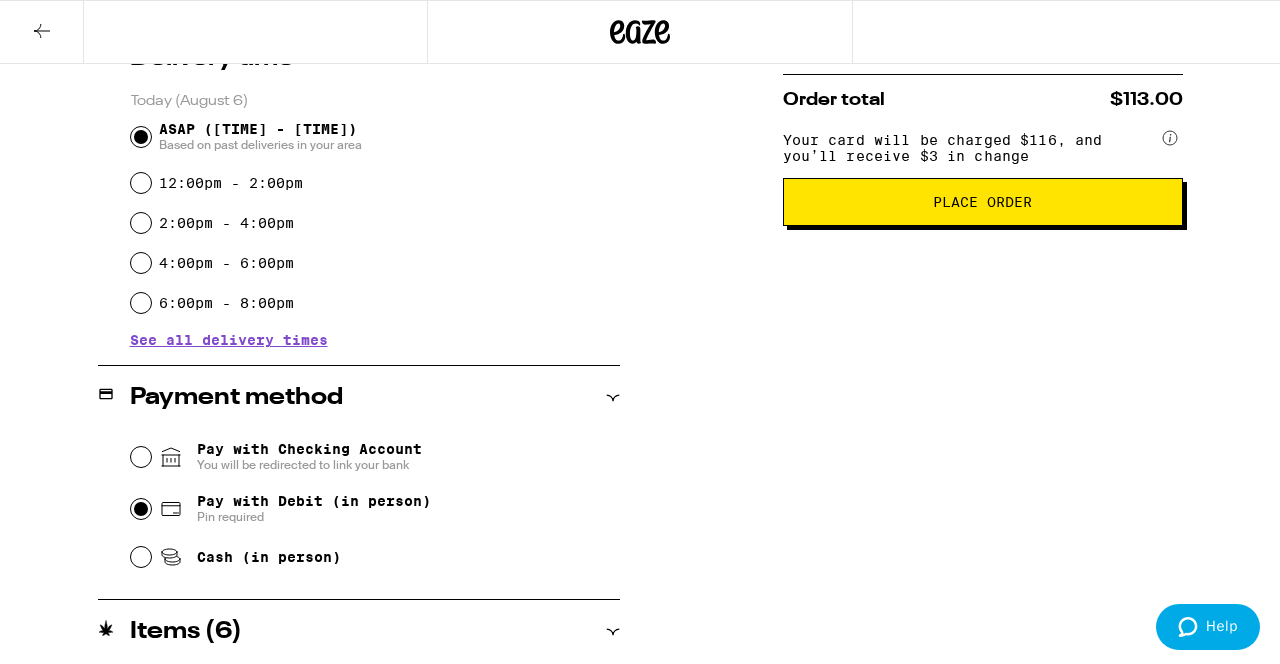 click on "Place Order" at bounding box center (982, 202) 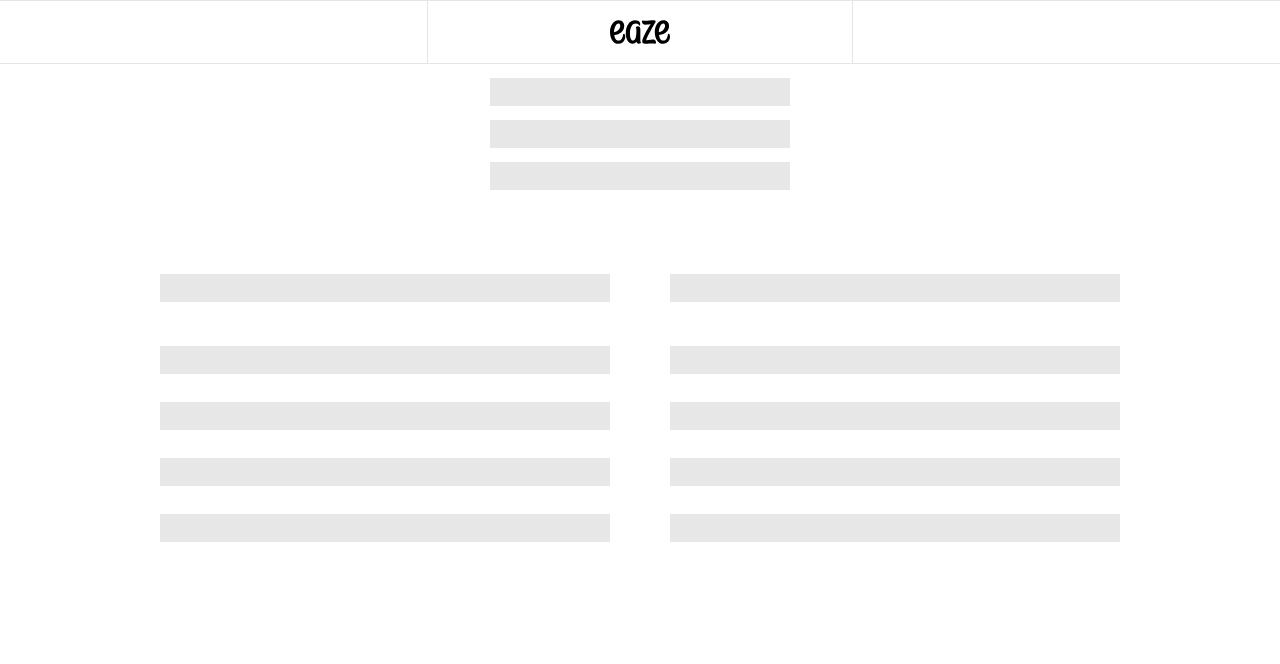 scroll, scrollTop: 0, scrollLeft: 0, axis: both 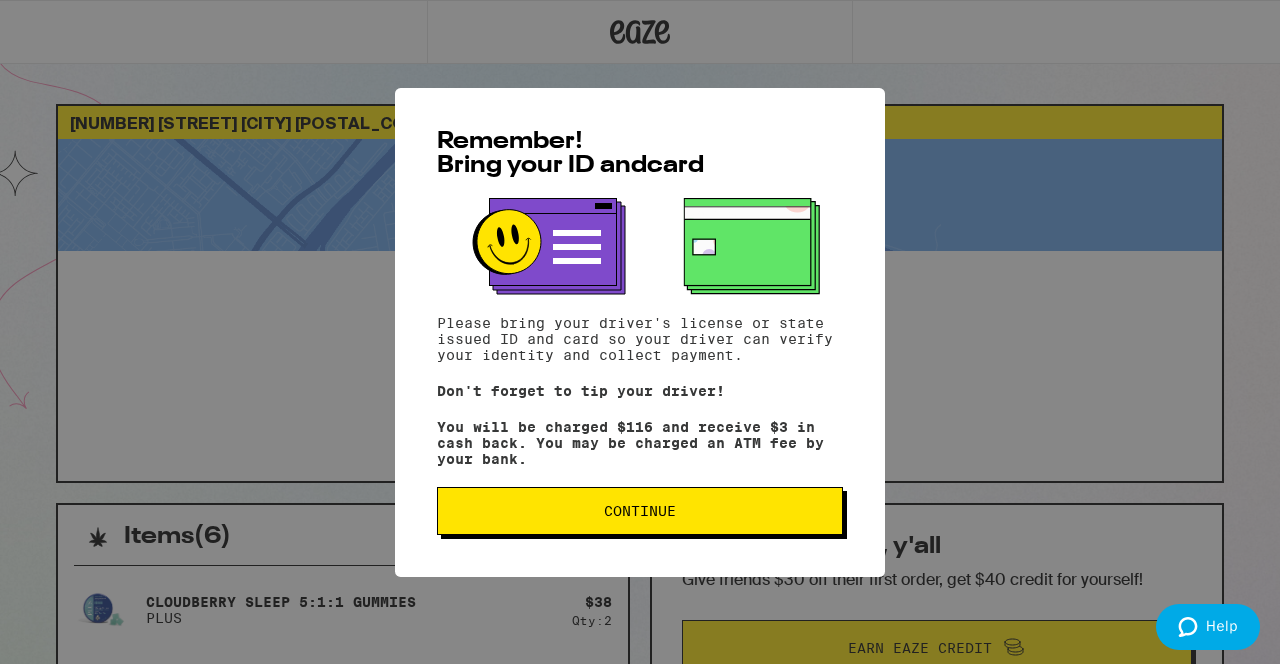 click on "Continue" at bounding box center [640, 511] 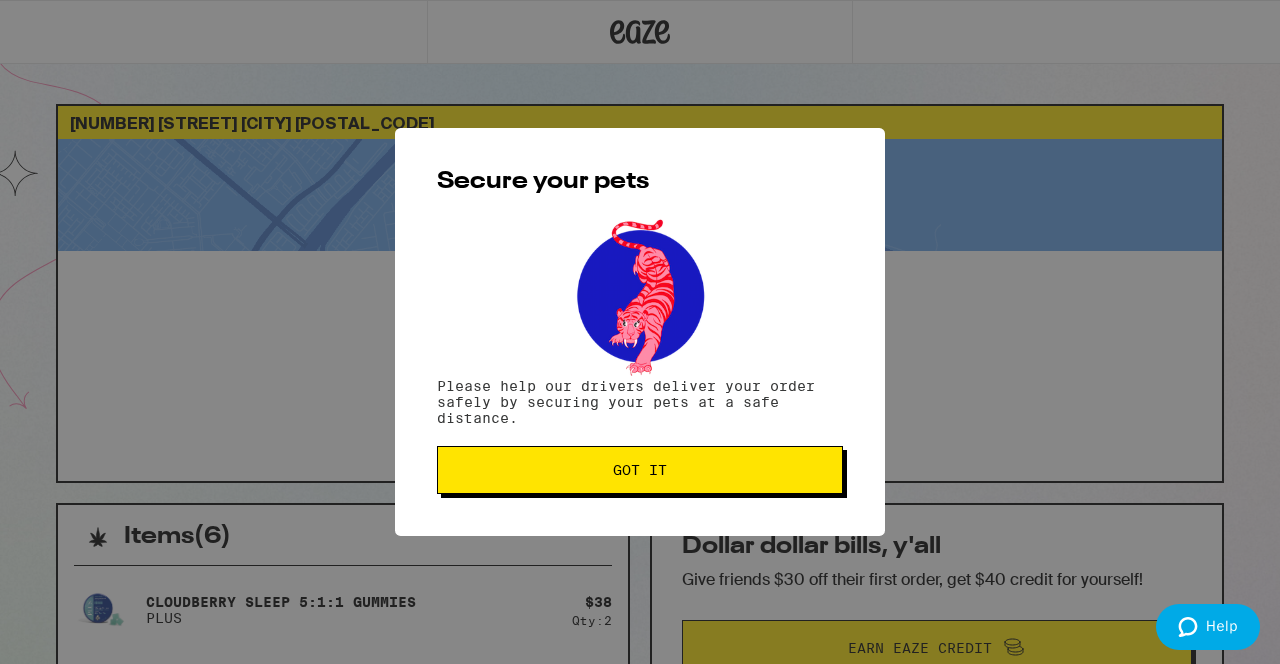 click on "Got it" at bounding box center [640, 470] 